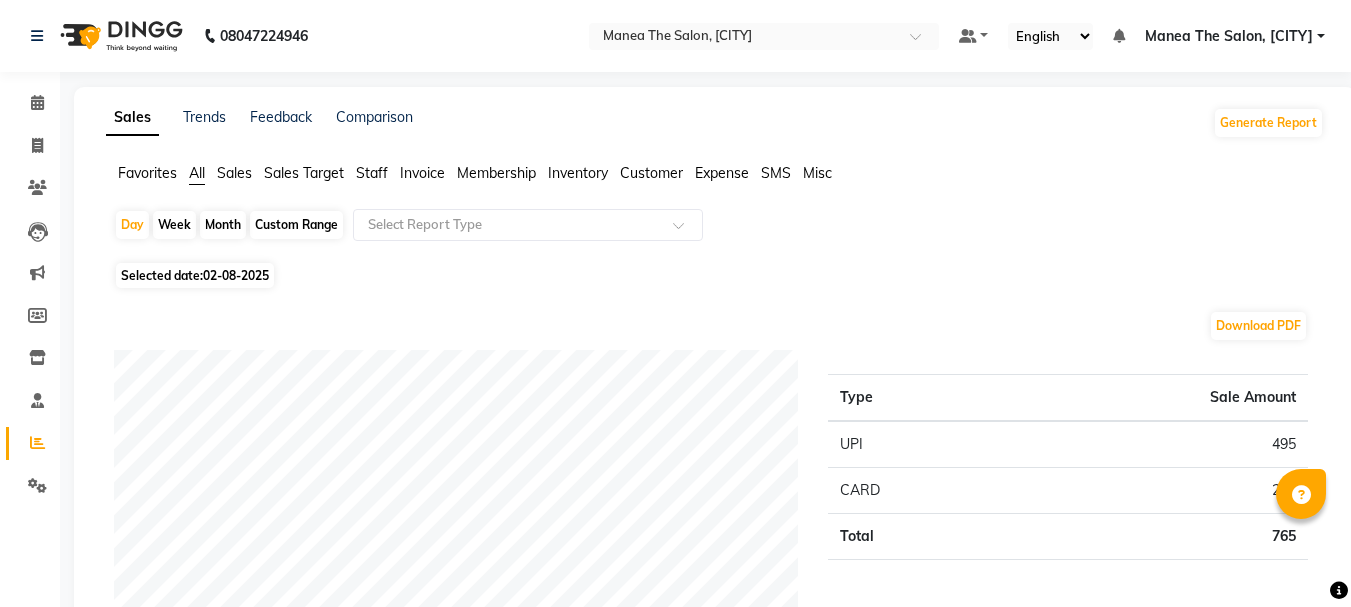 scroll, scrollTop: 493, scrollLeft: 0, axis: vertical 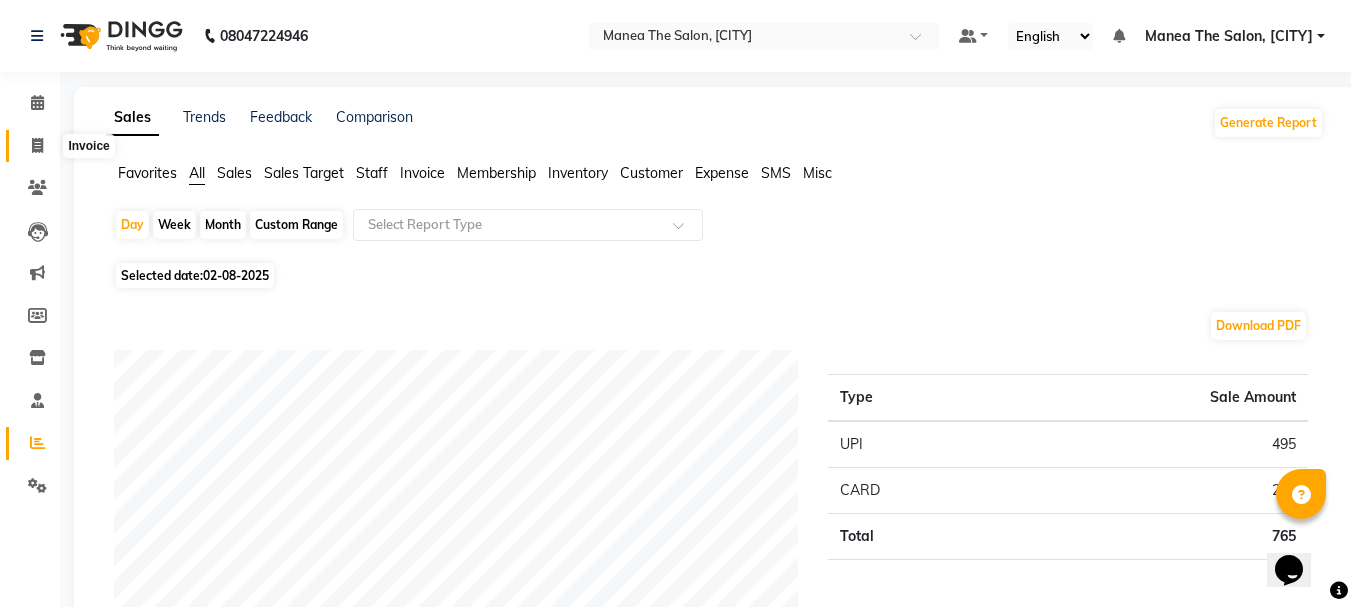 click 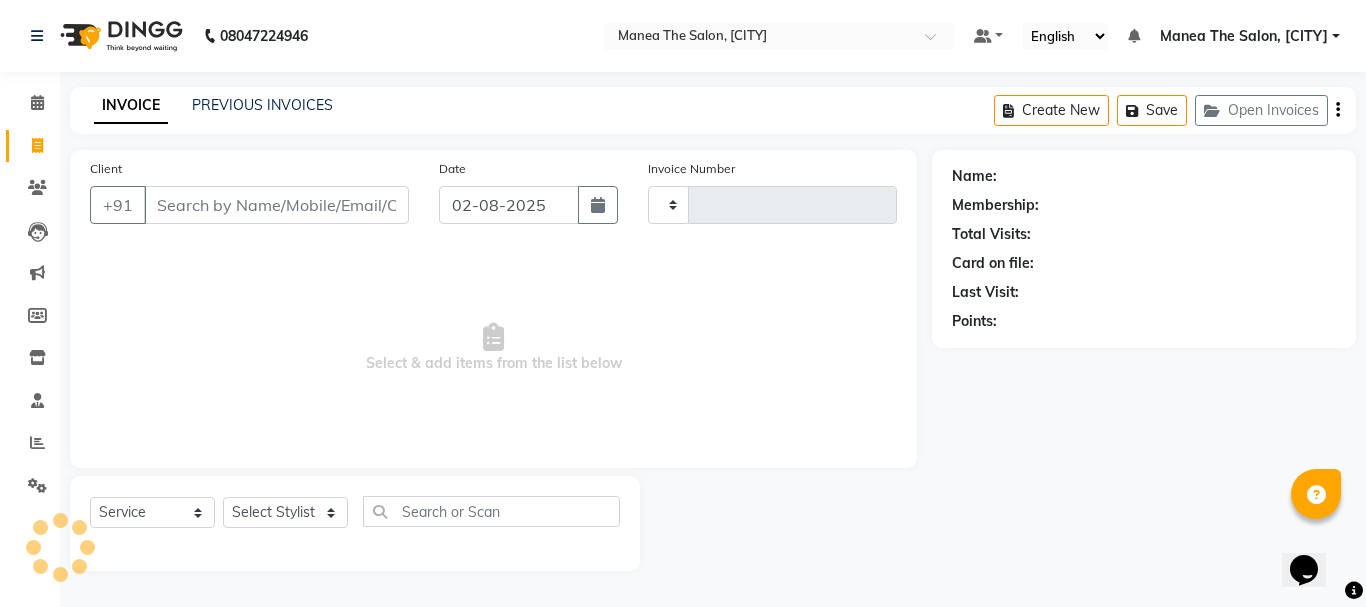 type on "1599" 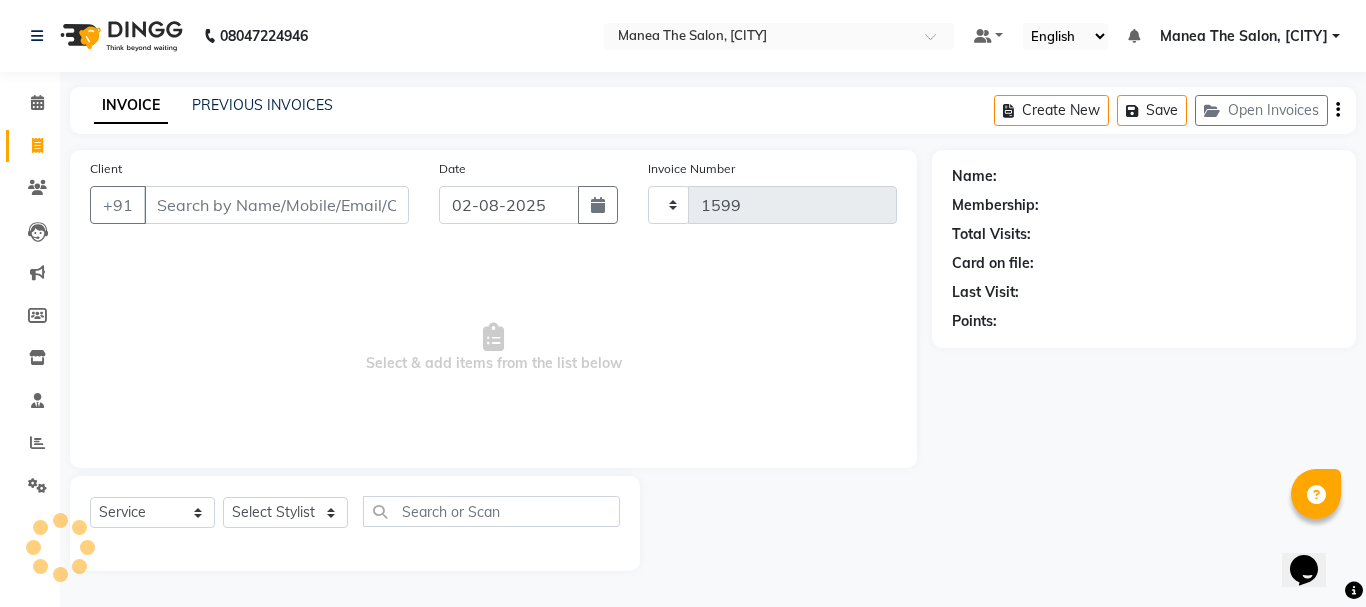 select on "7351" 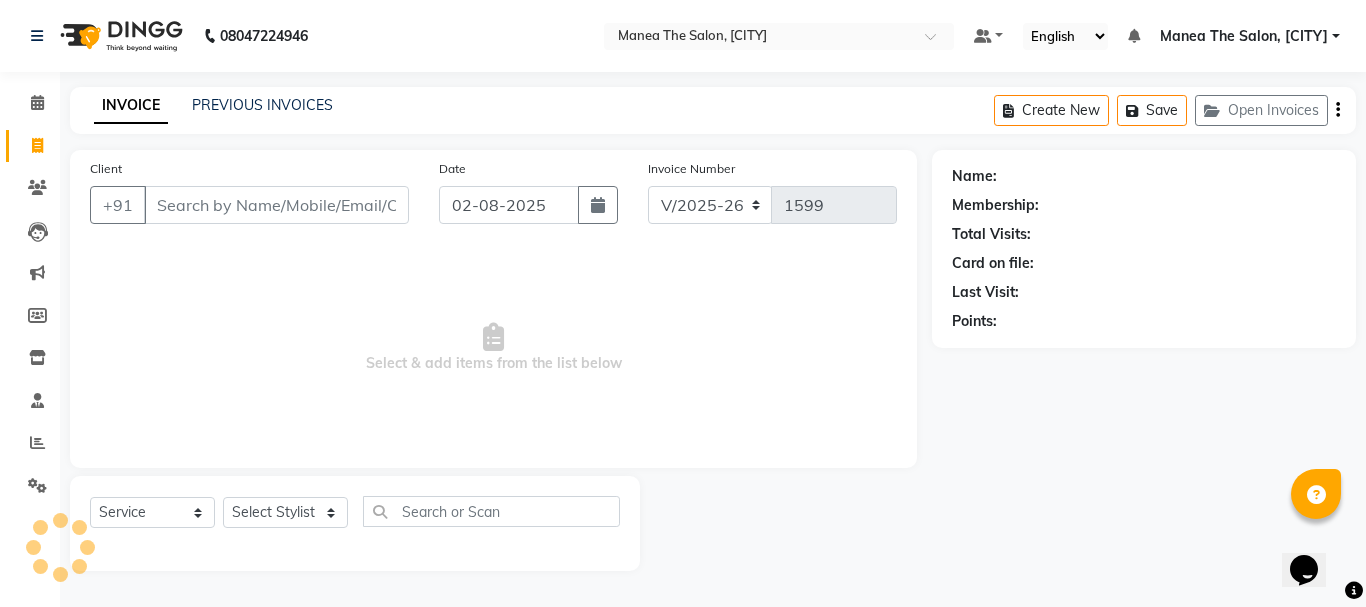 click on "Client" at bounding box center (276, 205) 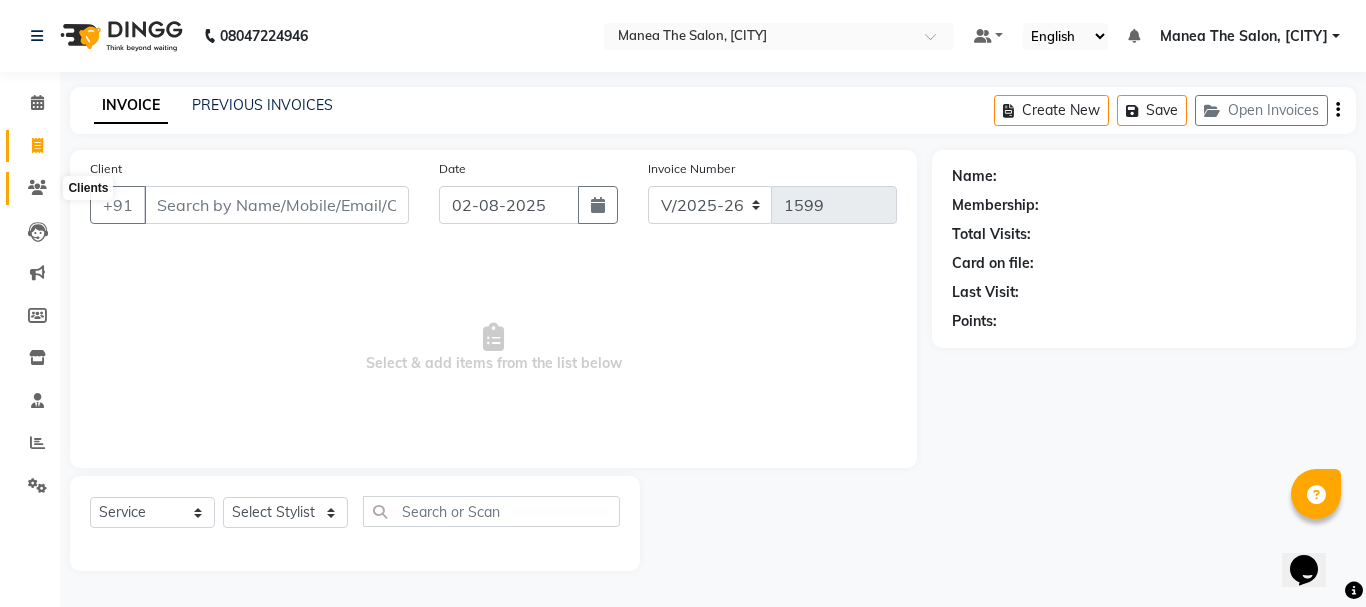 click 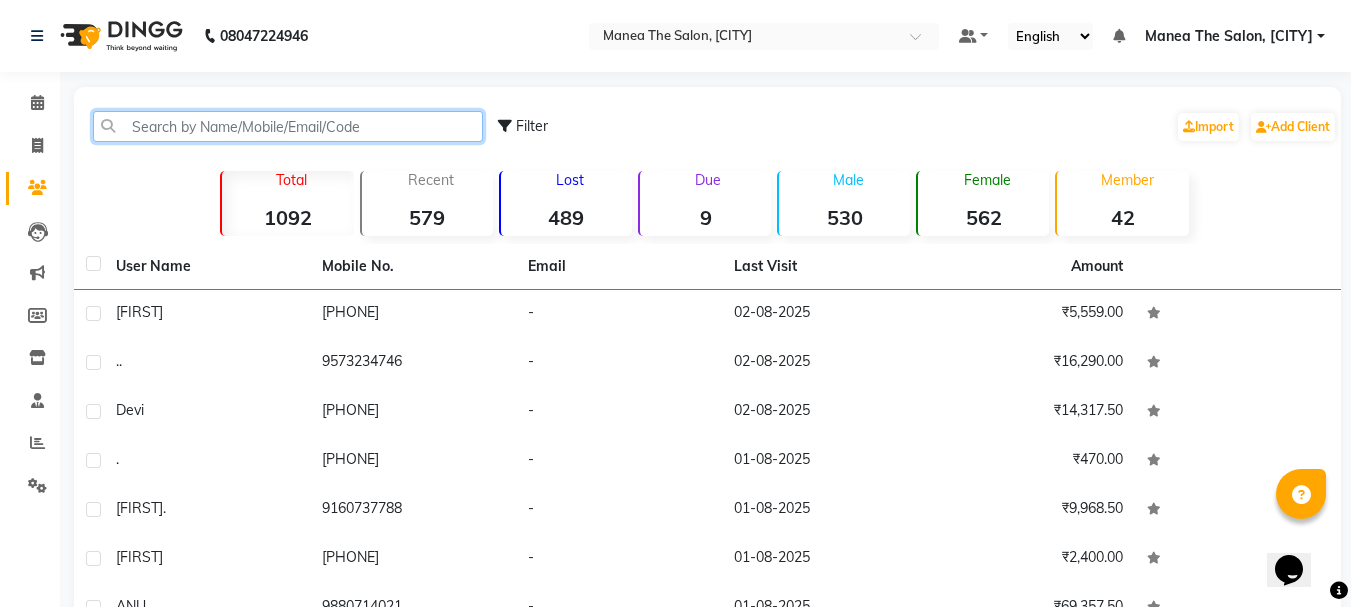 click 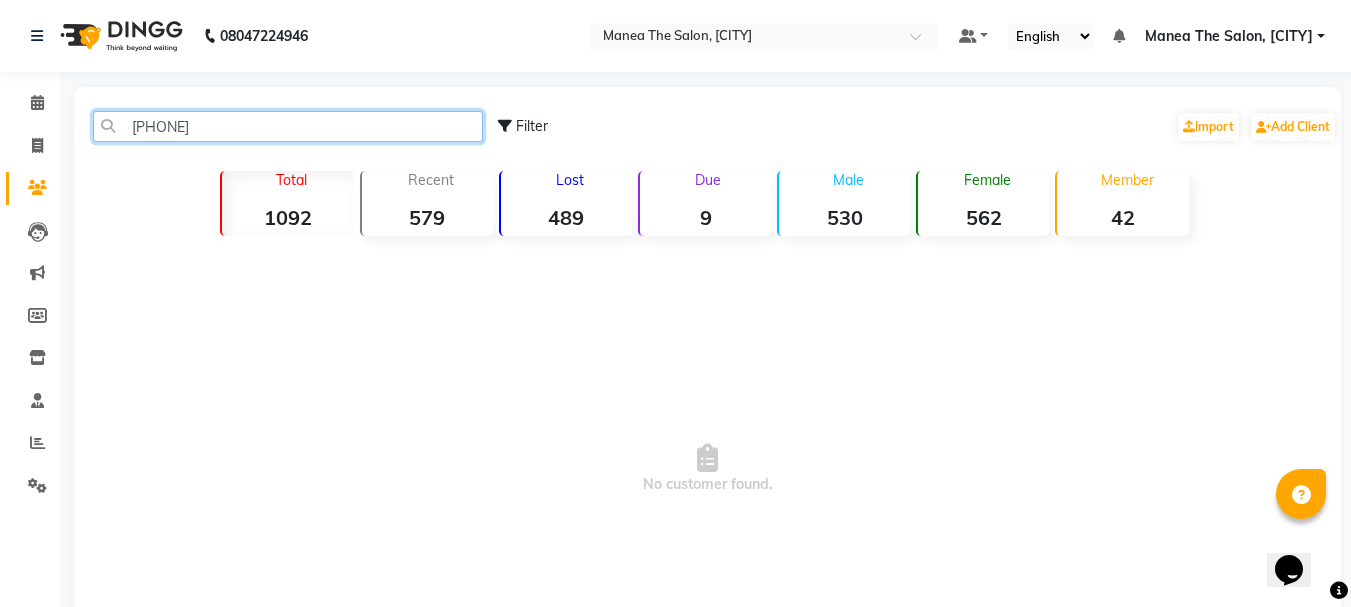 click on "[PHONE]" 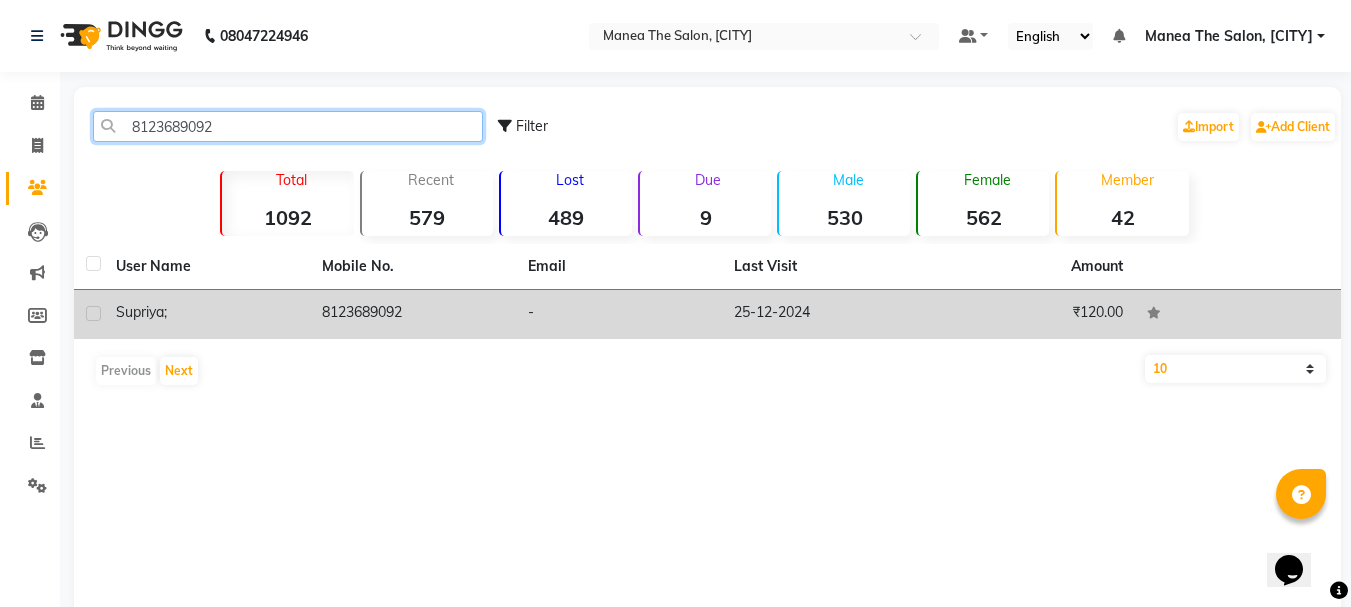 type on "8123689092" 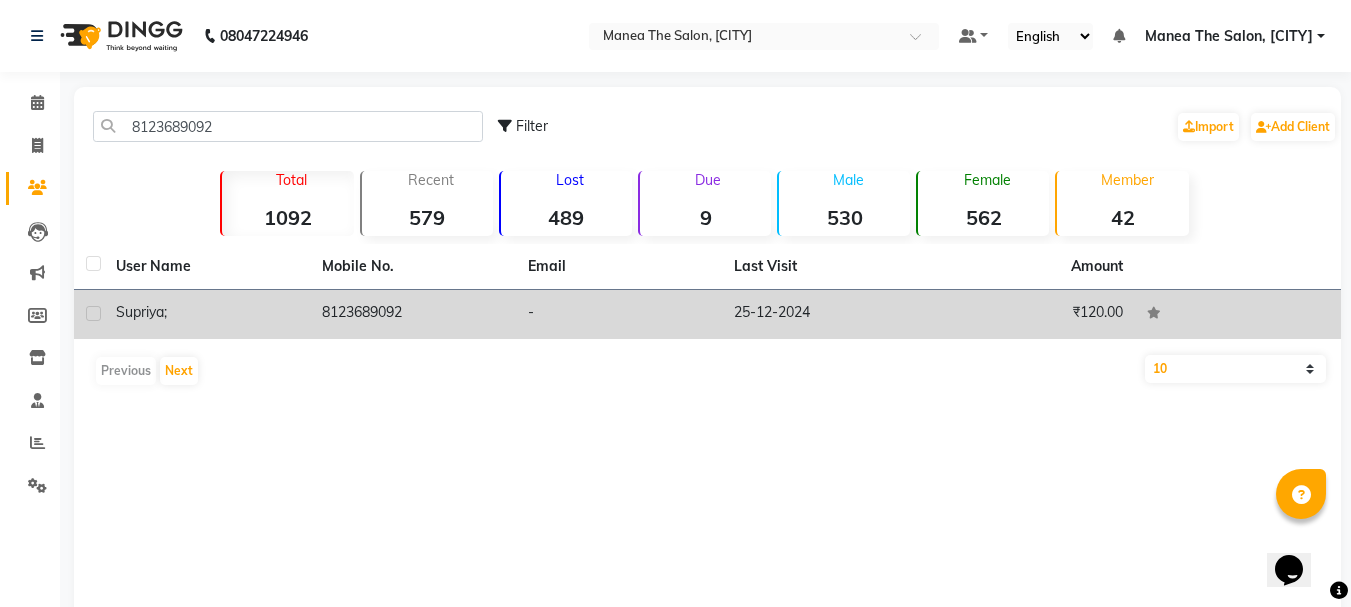 click on "supriya" 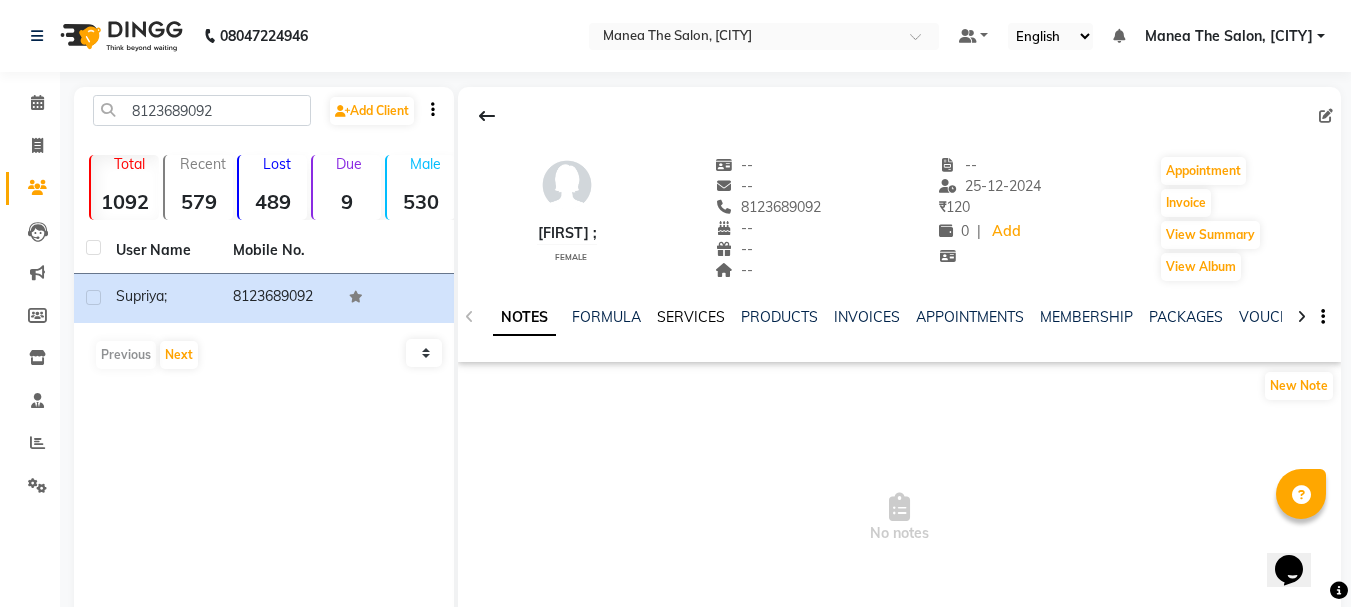click on "SERVICES" 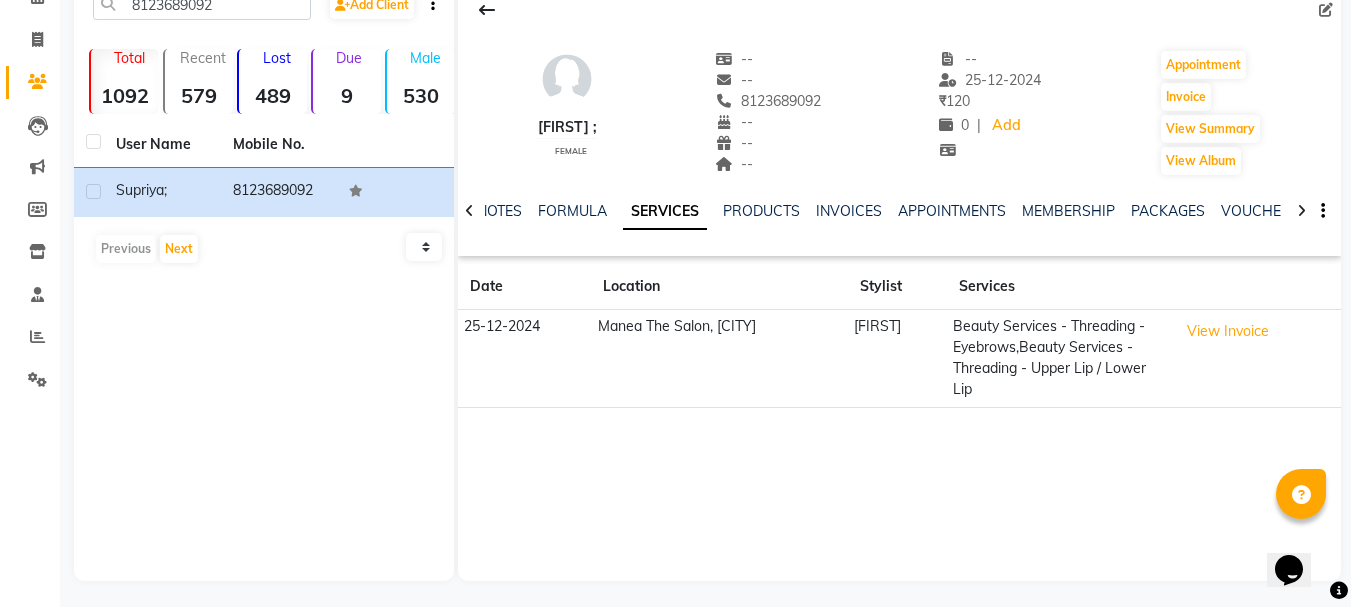 scroll, scrollTop: 110, scrollLeft: 0, axis: vertical 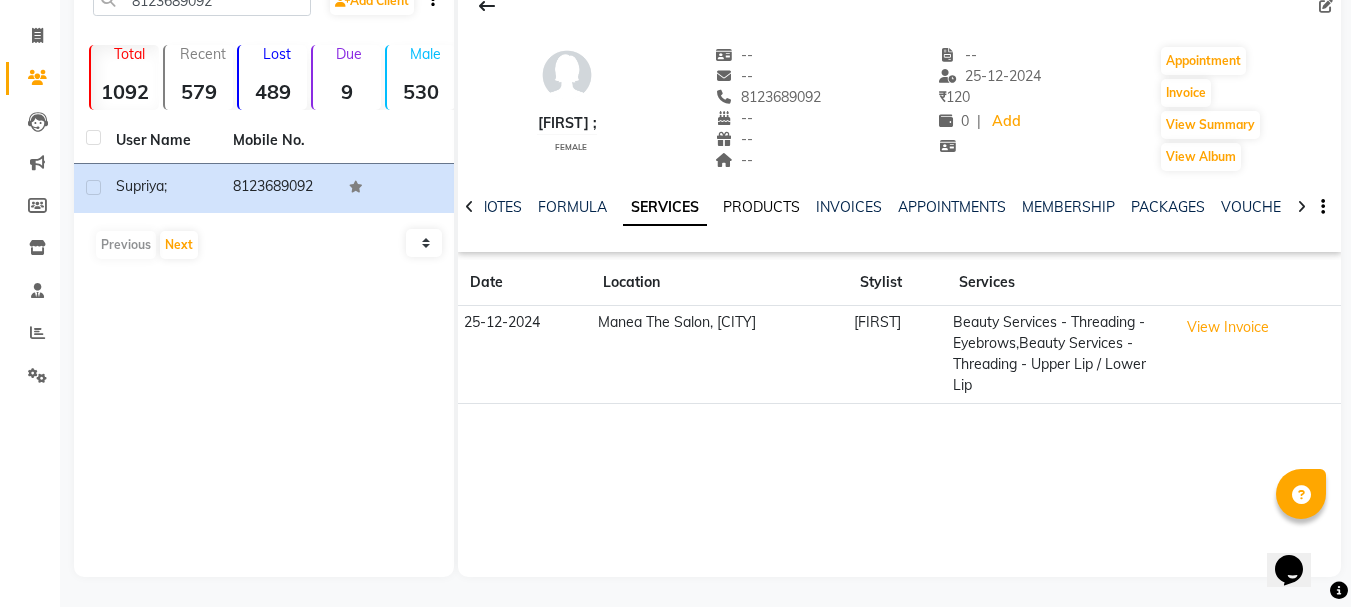 click on "PRODUCTS" 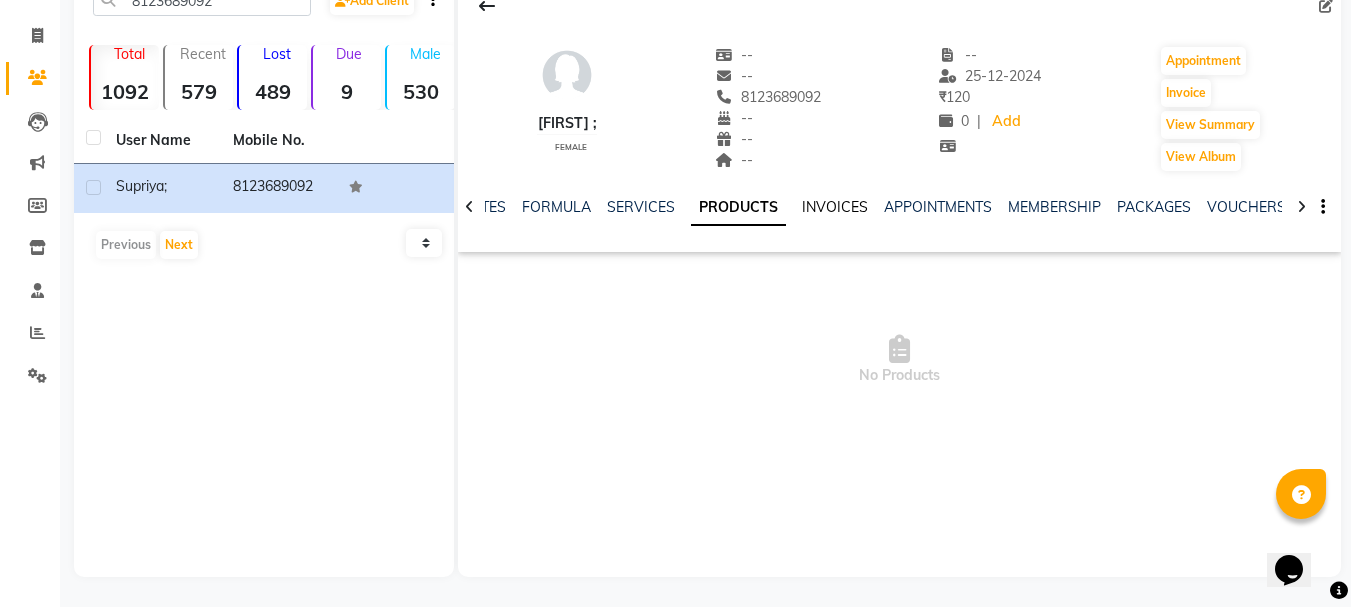 click on "INVOICES" 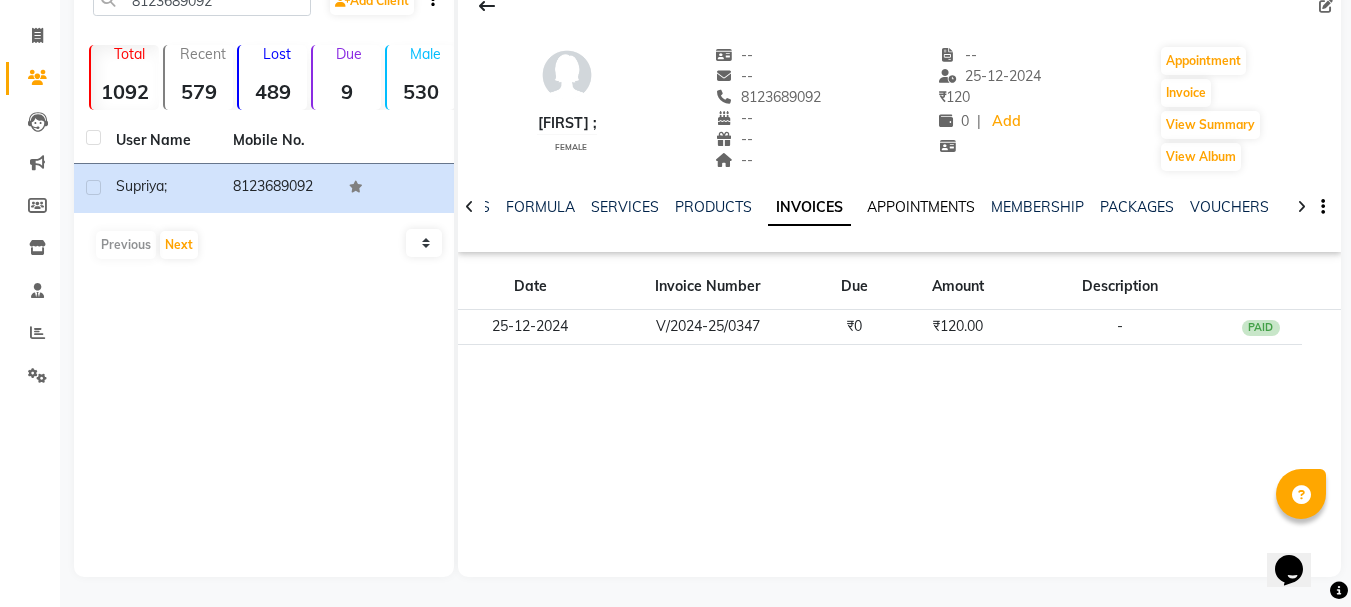 click on "APPOINTMENTS" 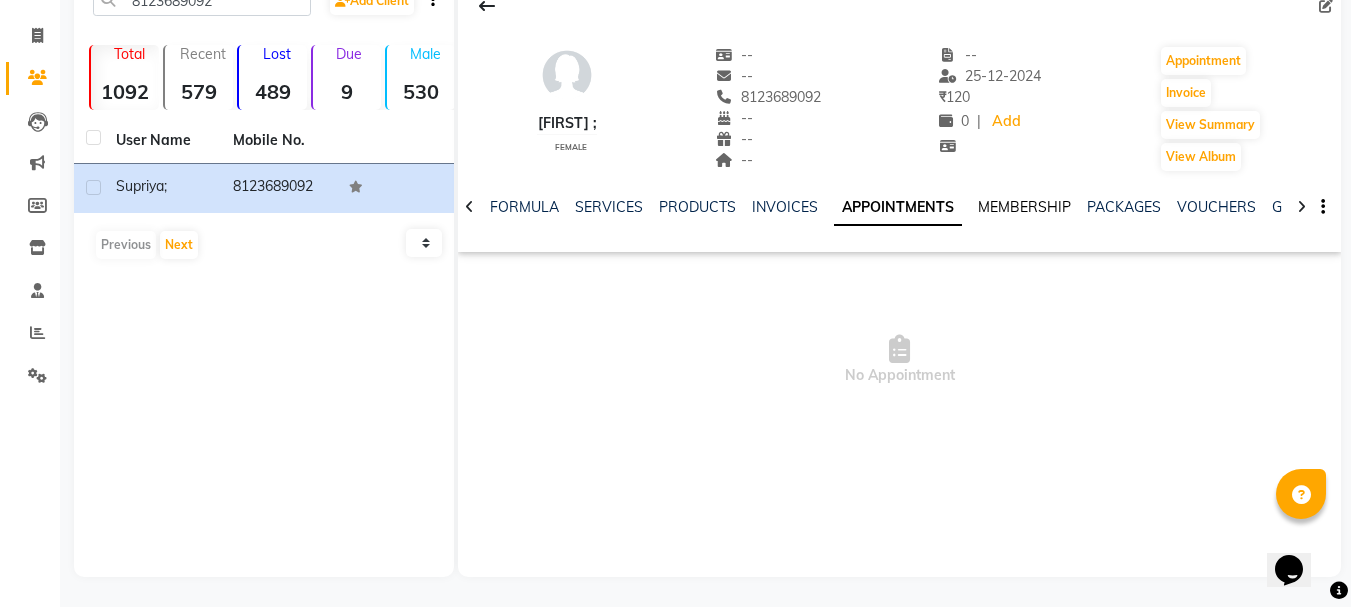 click on "MEMBERSHIP" 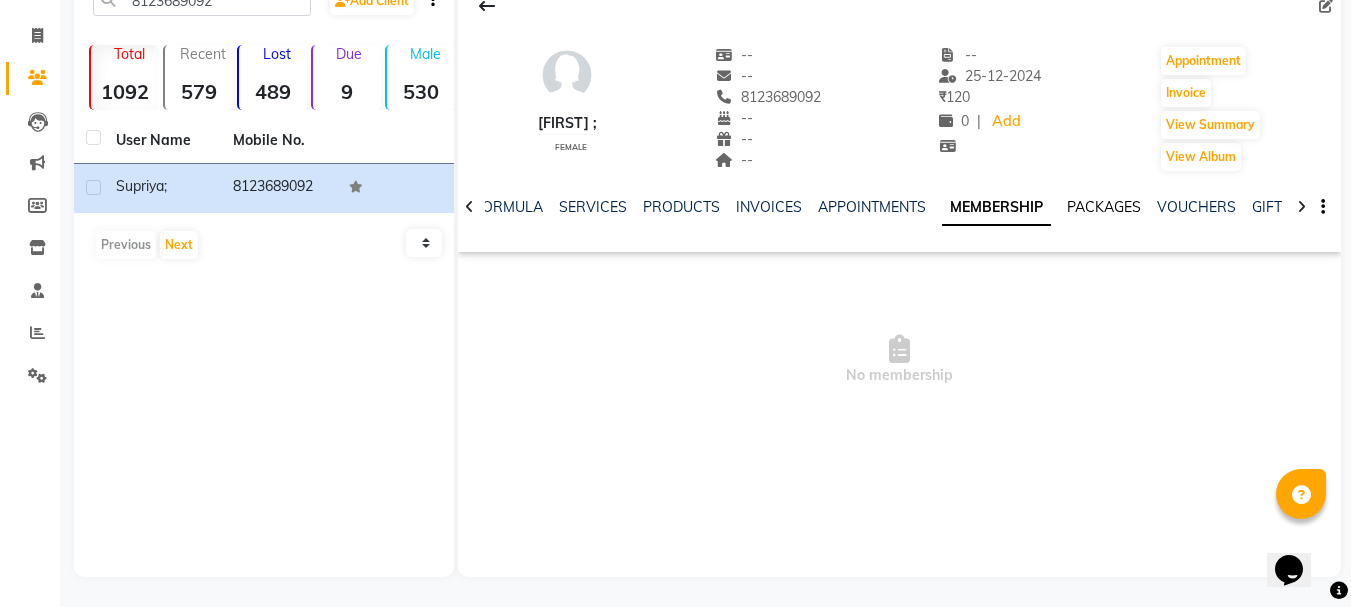click on "PACKAGES" 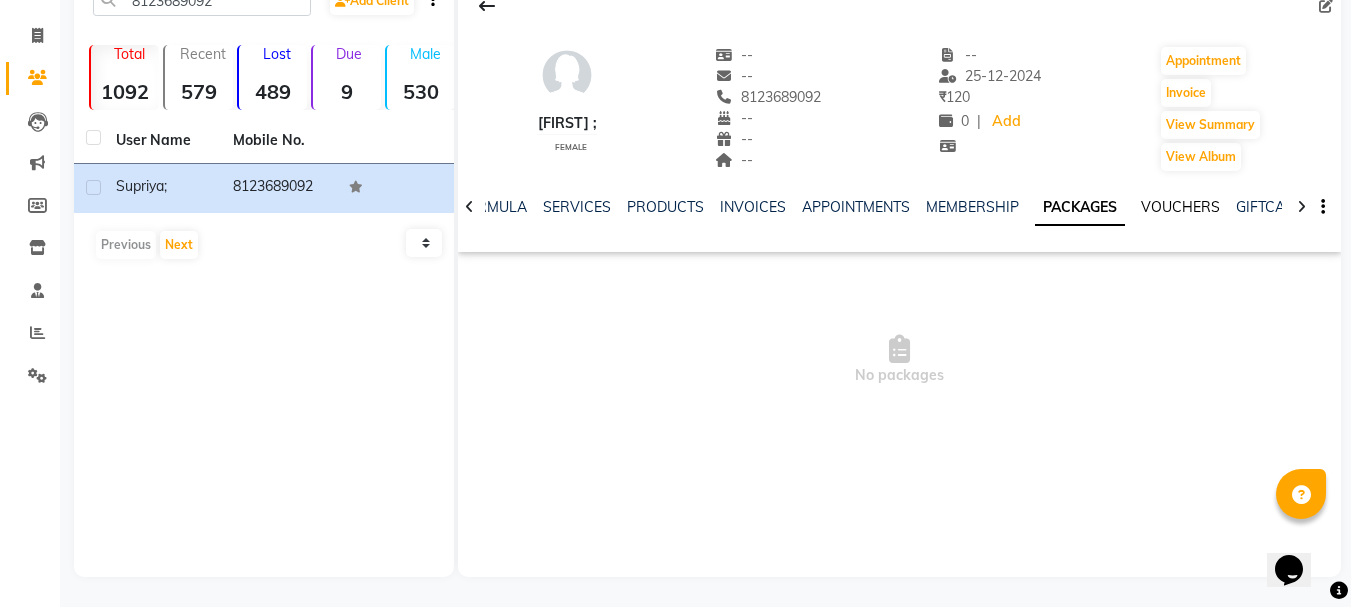 click on "VOUCHERS" 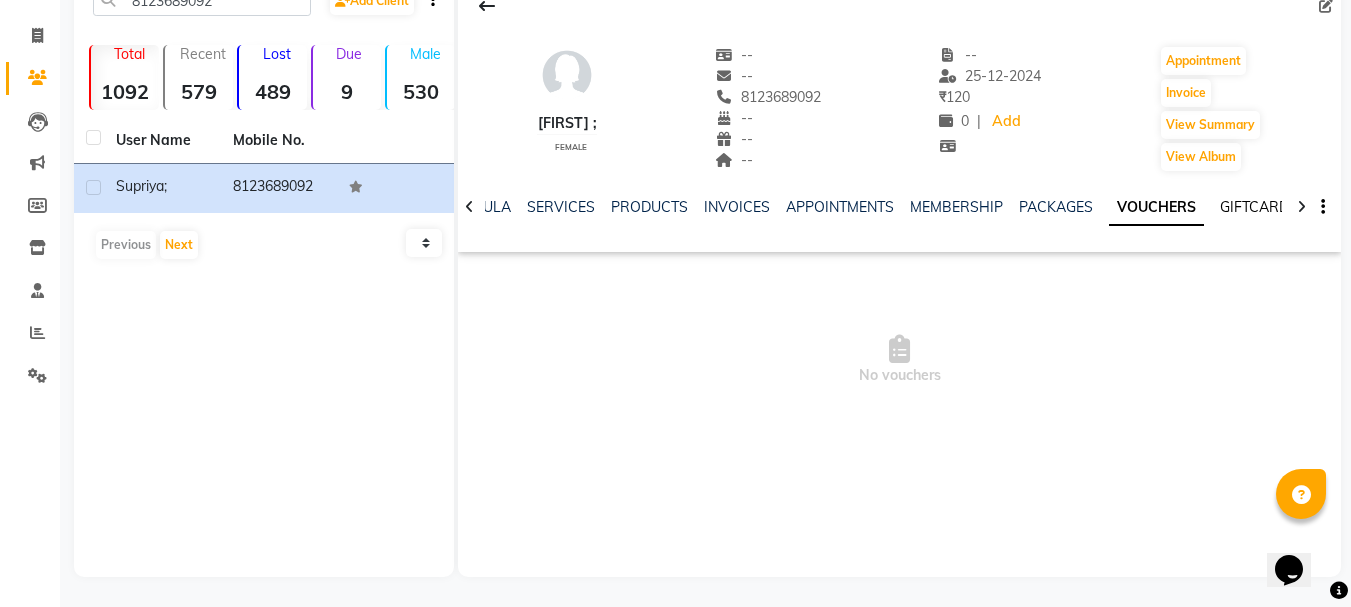 click on "GIFTCARDS" 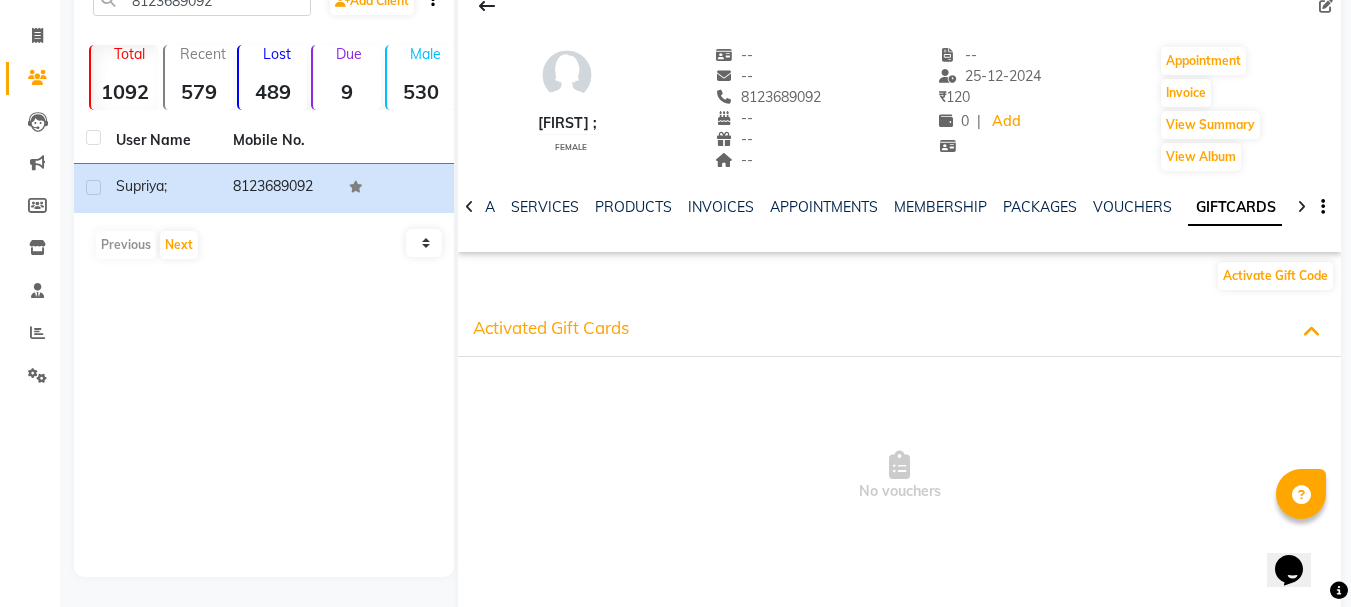 scroll, scrollTop: 0, scrollLeft: 0, axis: both 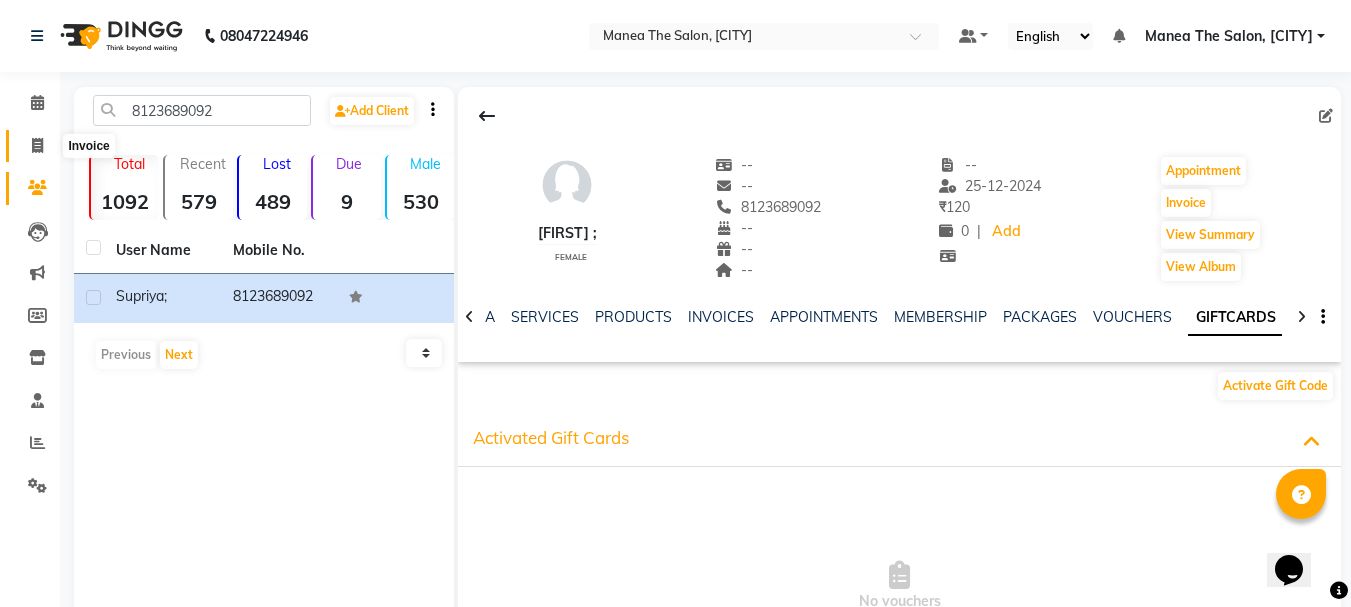 click 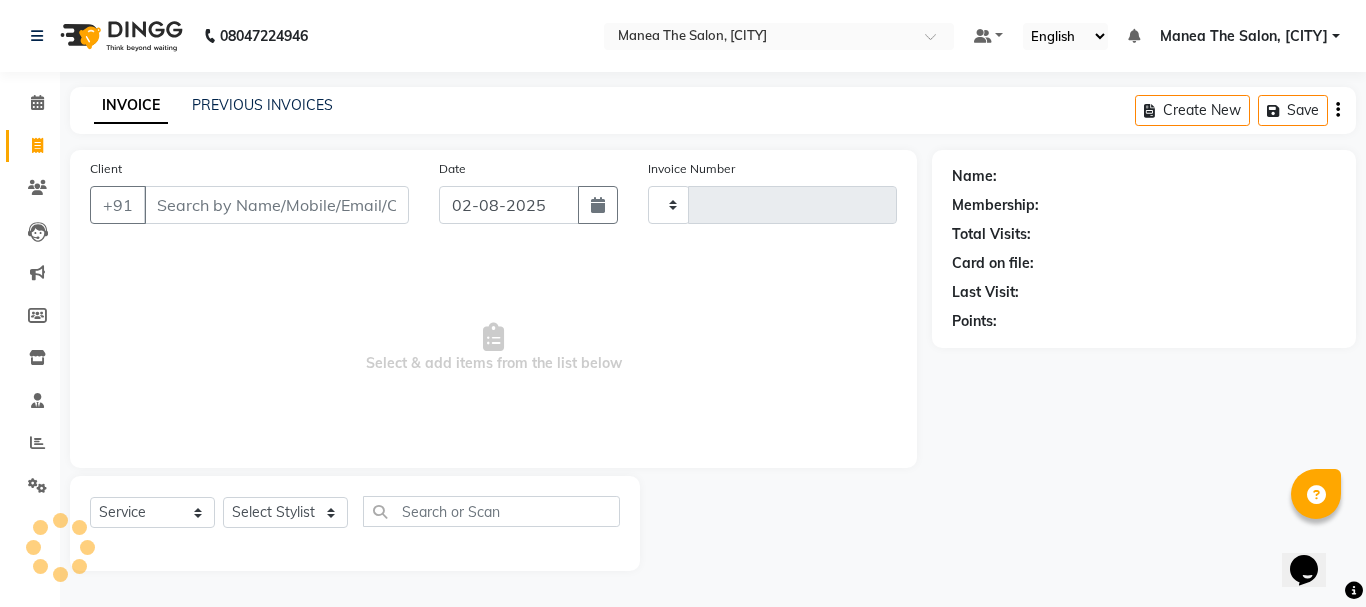 type on "1599" 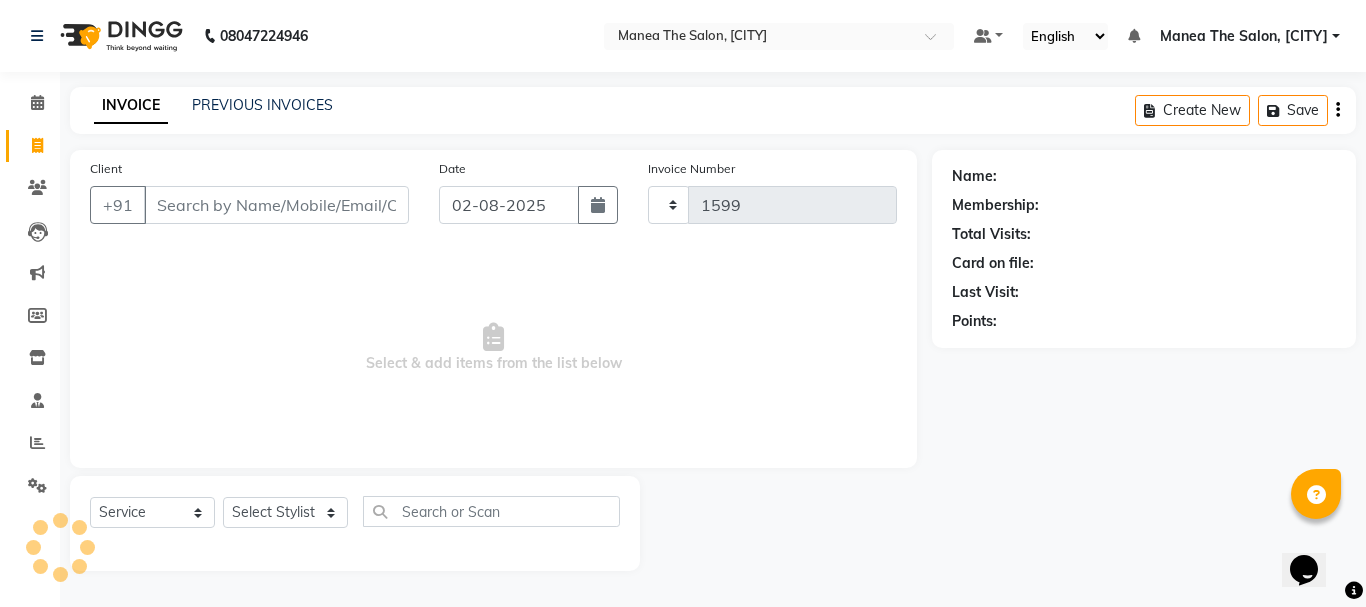 select on "7351" 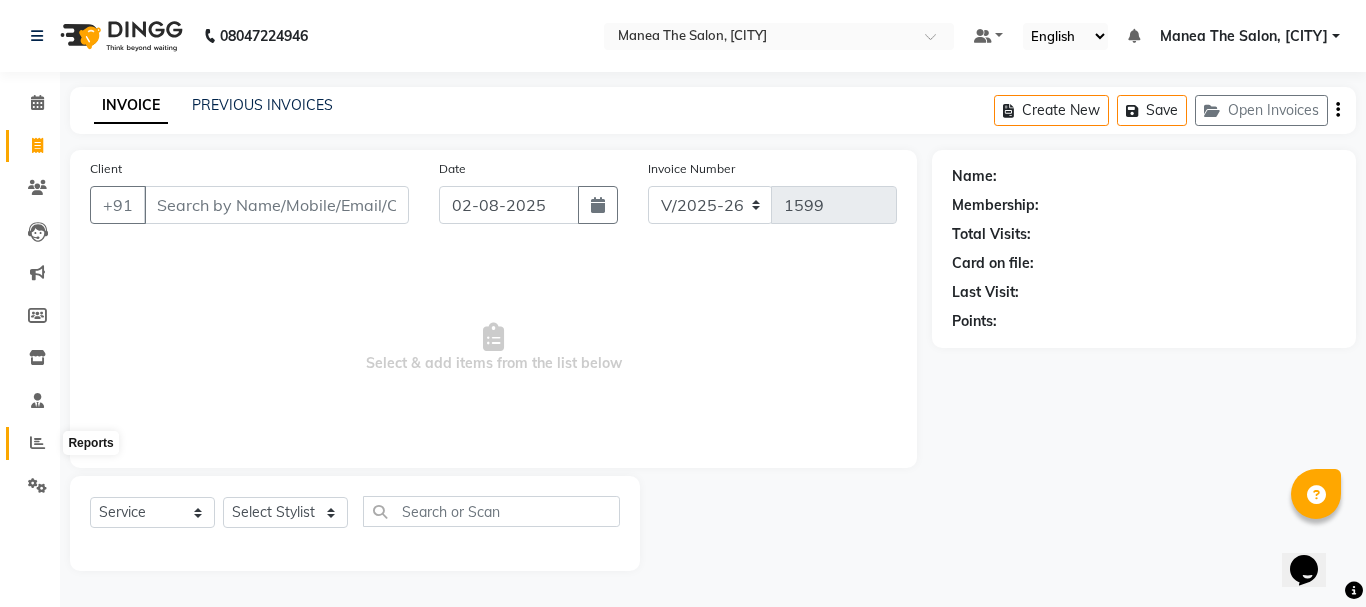 click 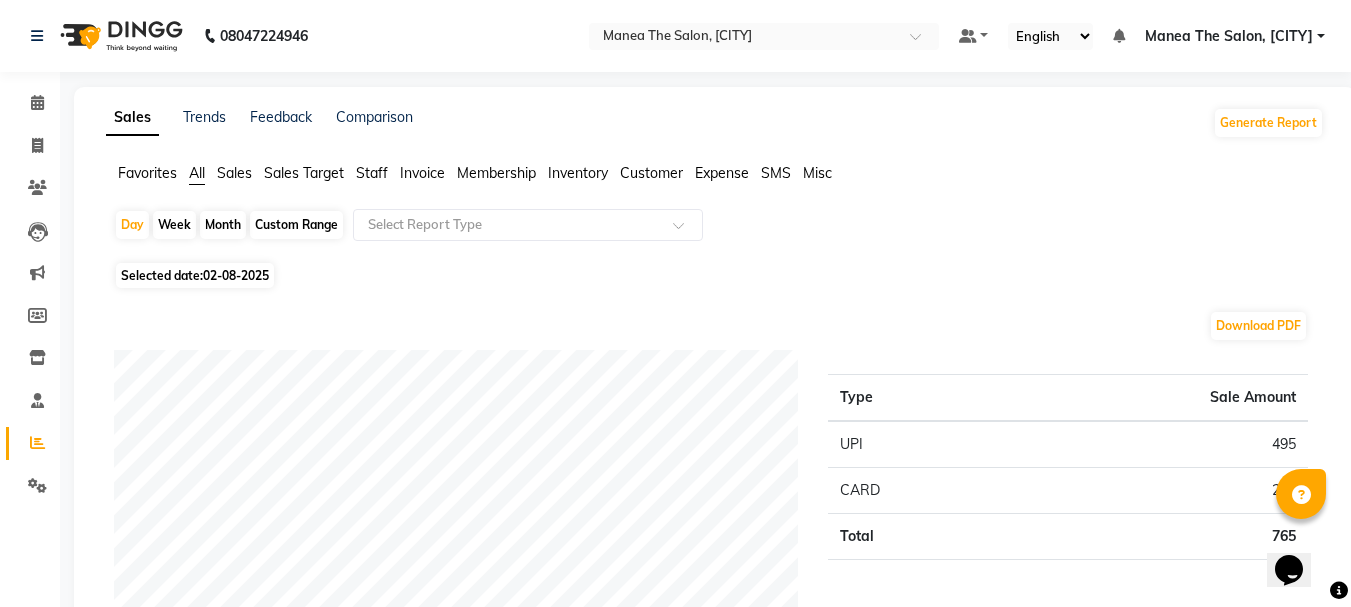 click on "Month" 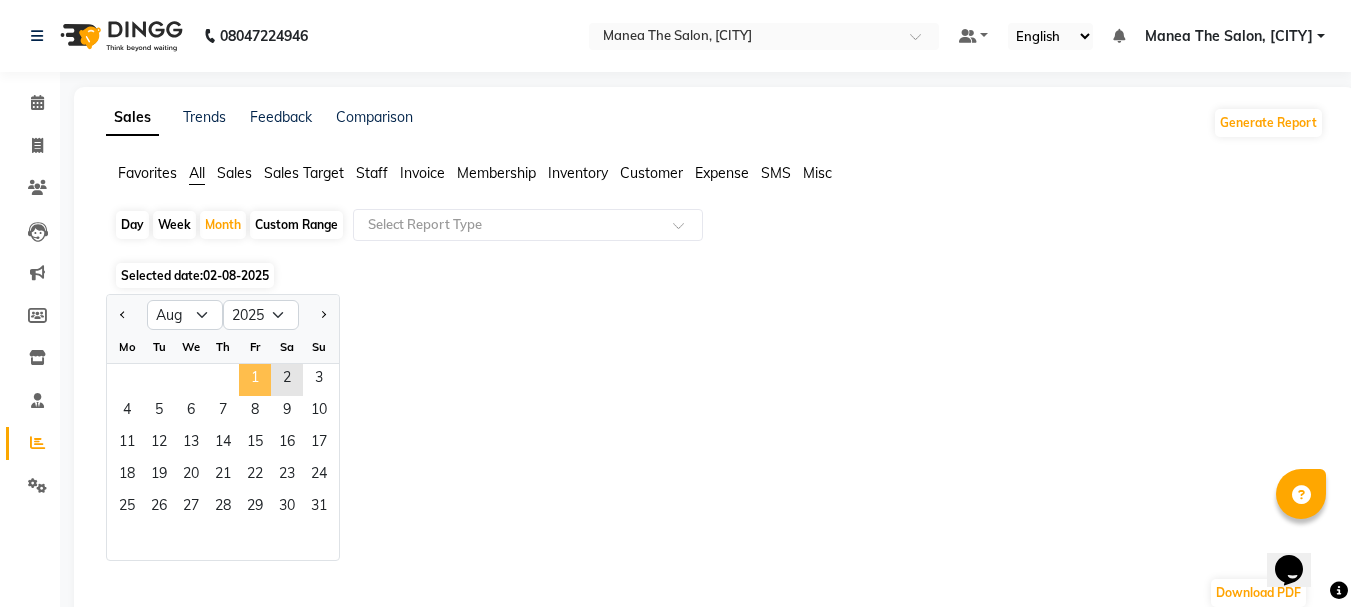 click on "1" 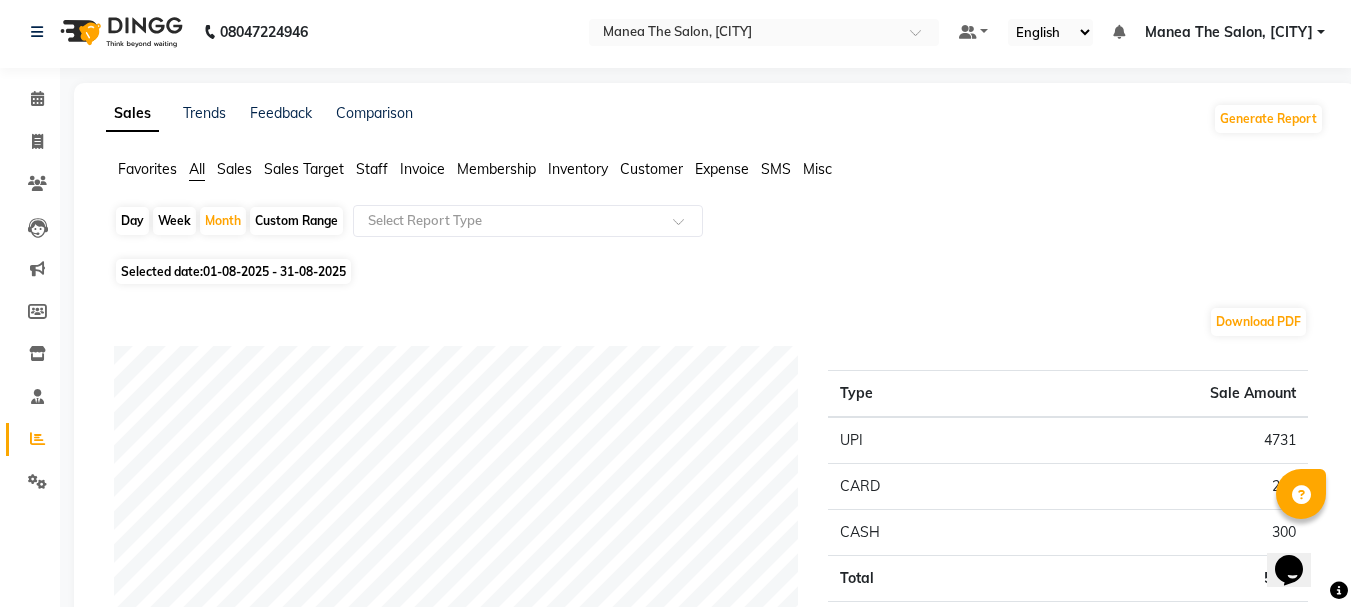 scroll, scrollTop: 0, scrollLeft: 0, axis: both 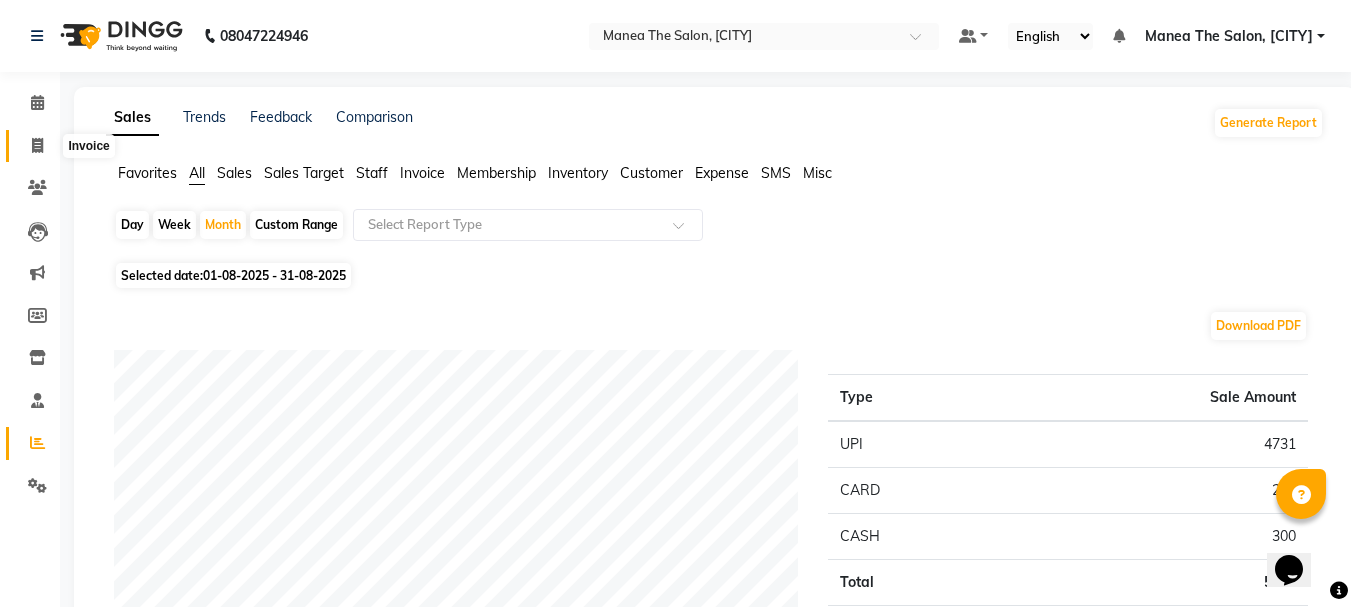 click 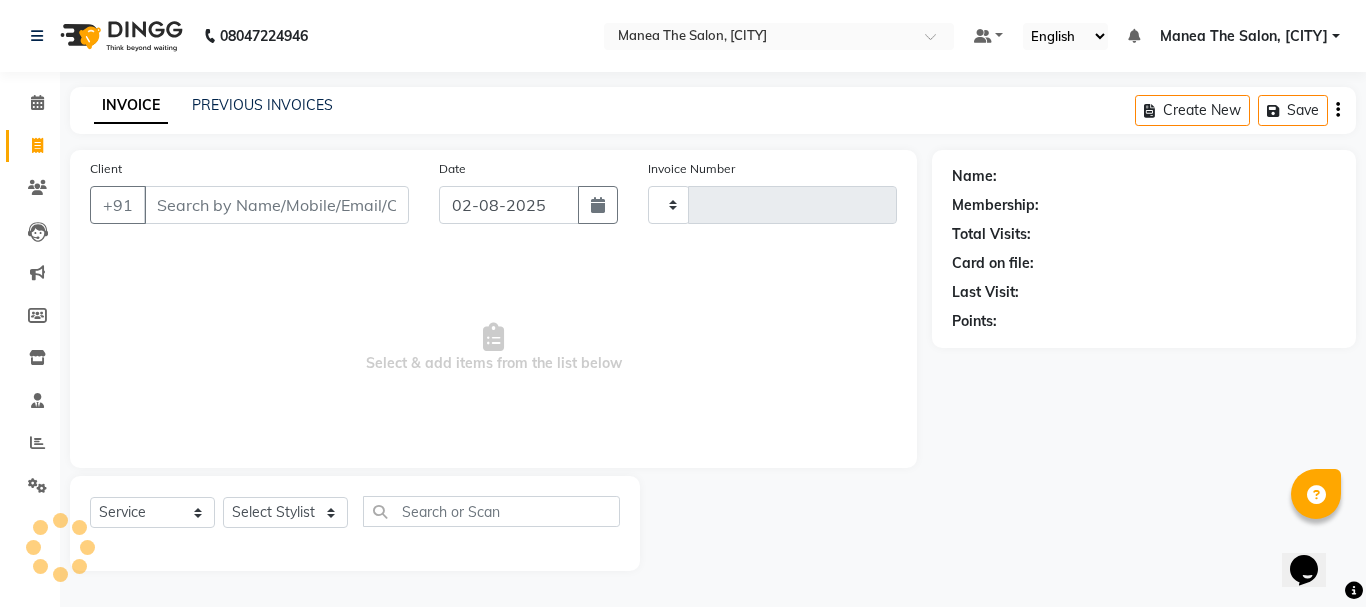 type on "1599" 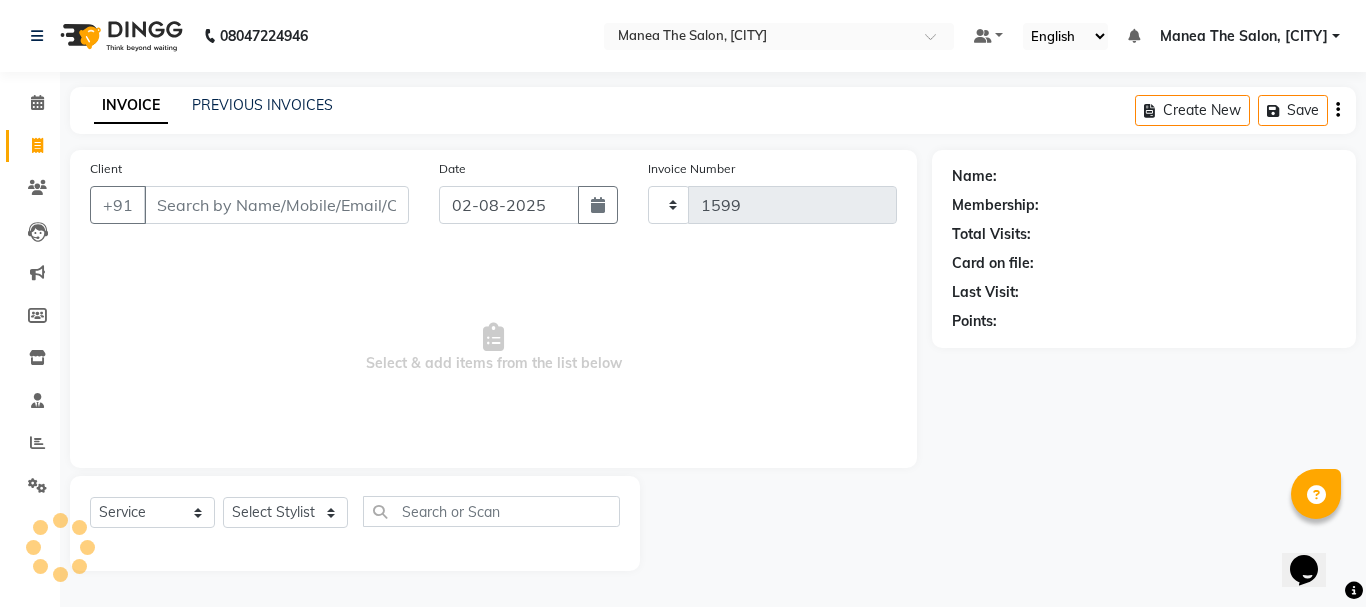 select on "7351" 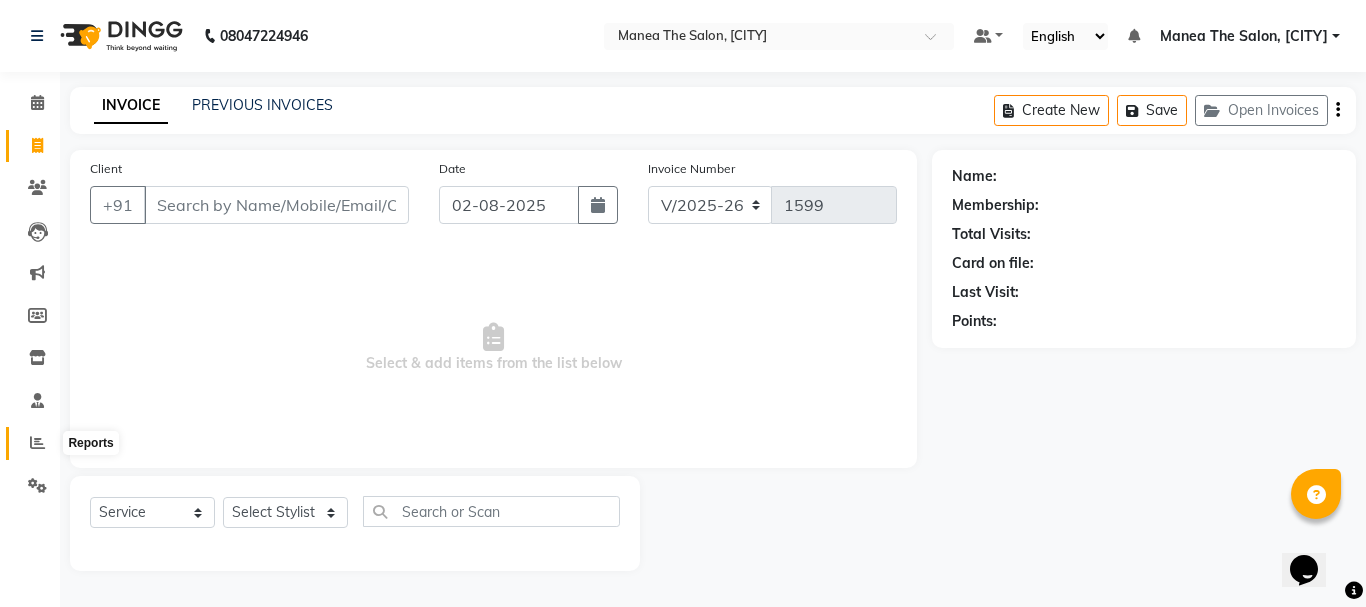 click 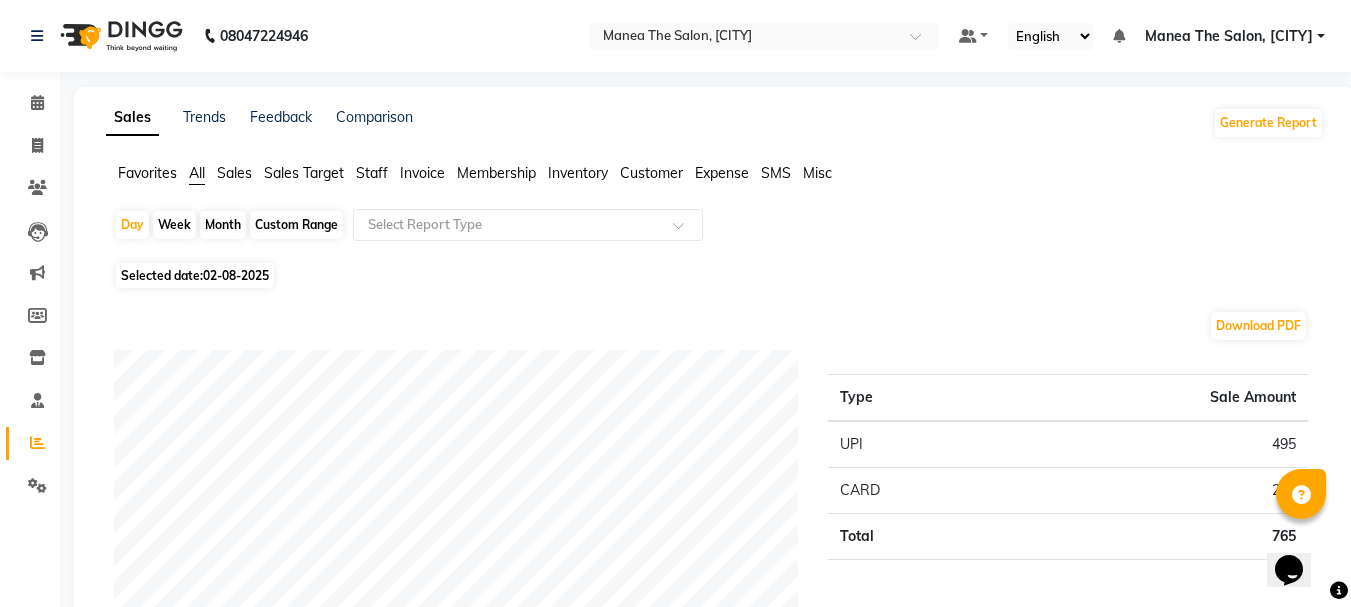 click on "Month" 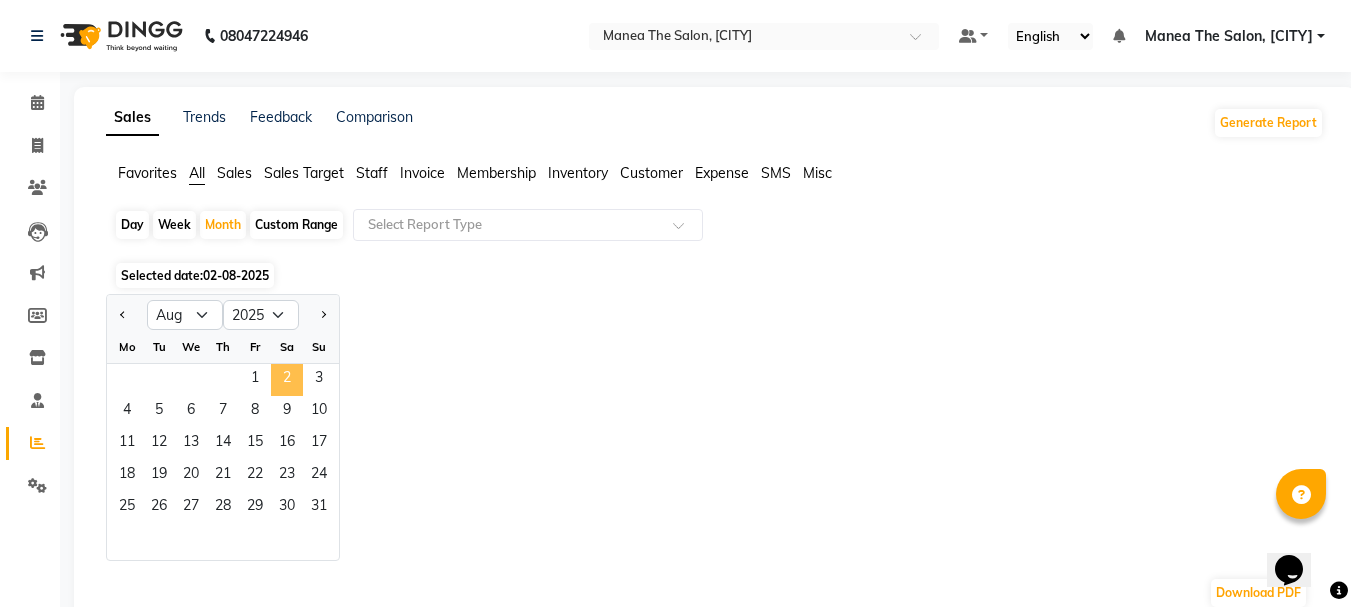 click on "2" 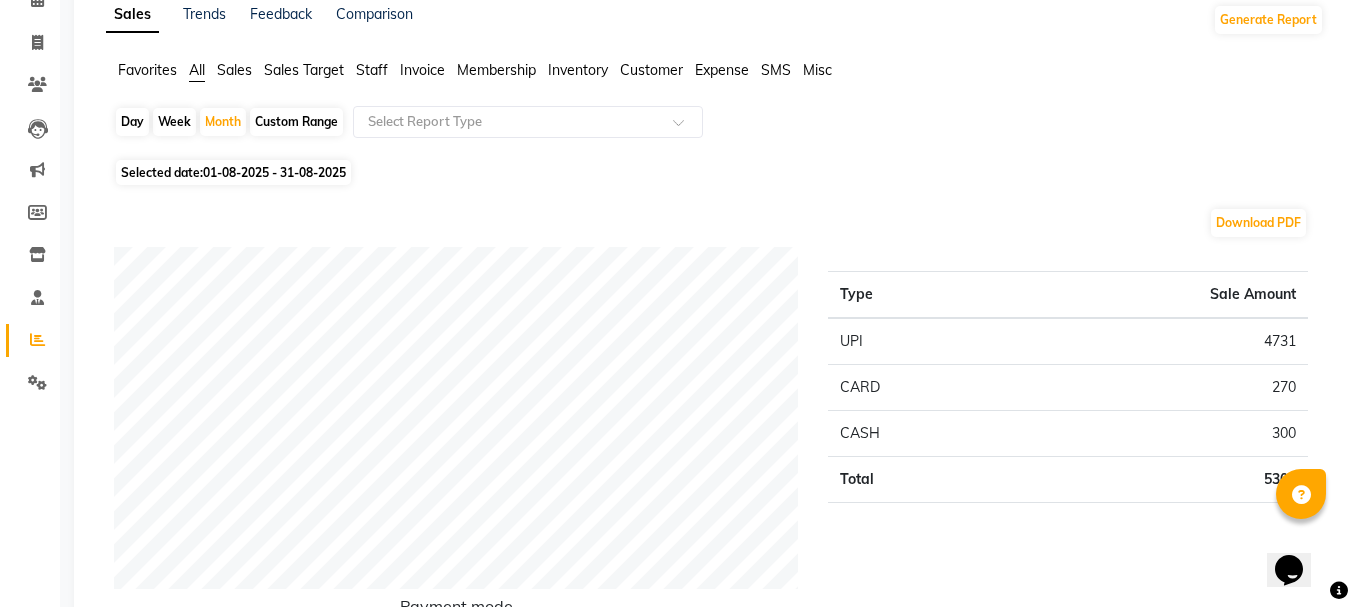 scroll, scrollTop: 0, scrollLeft: 0, axis: both 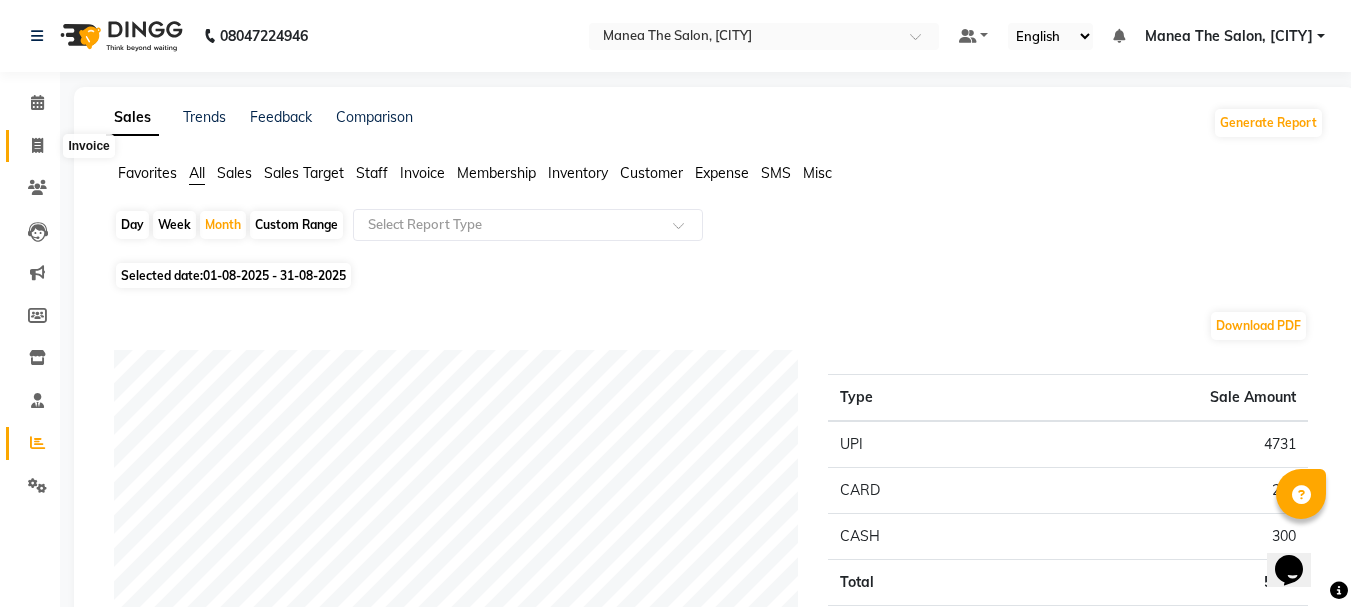 click 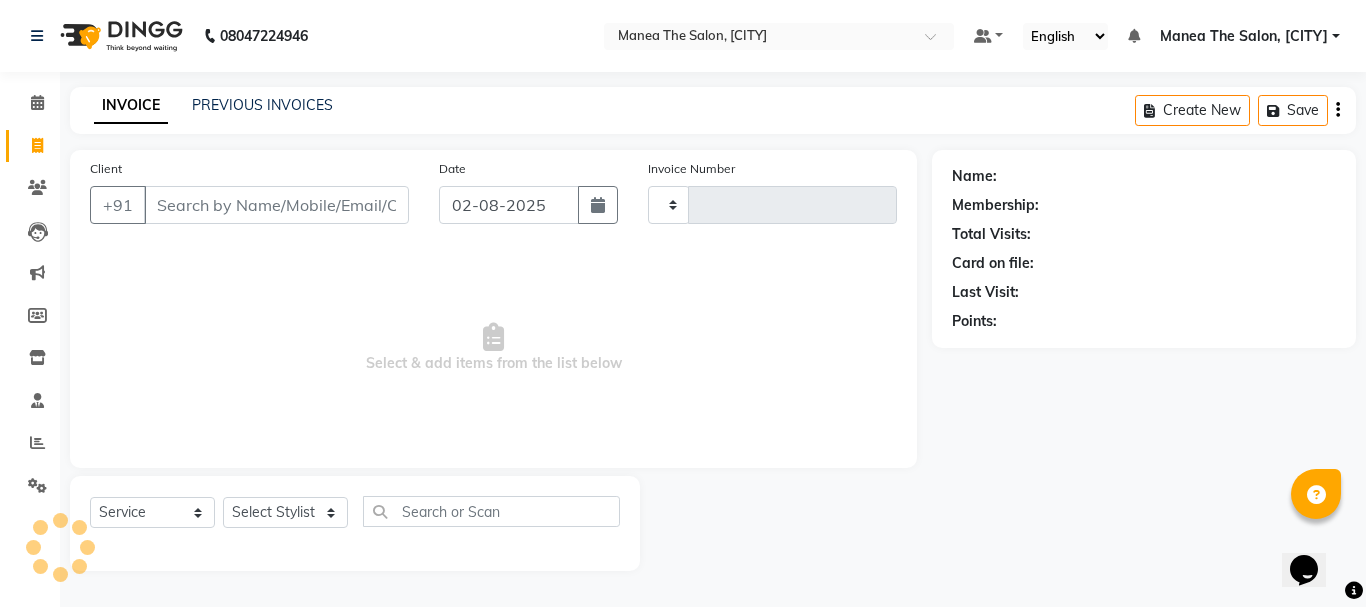 type on "1599" 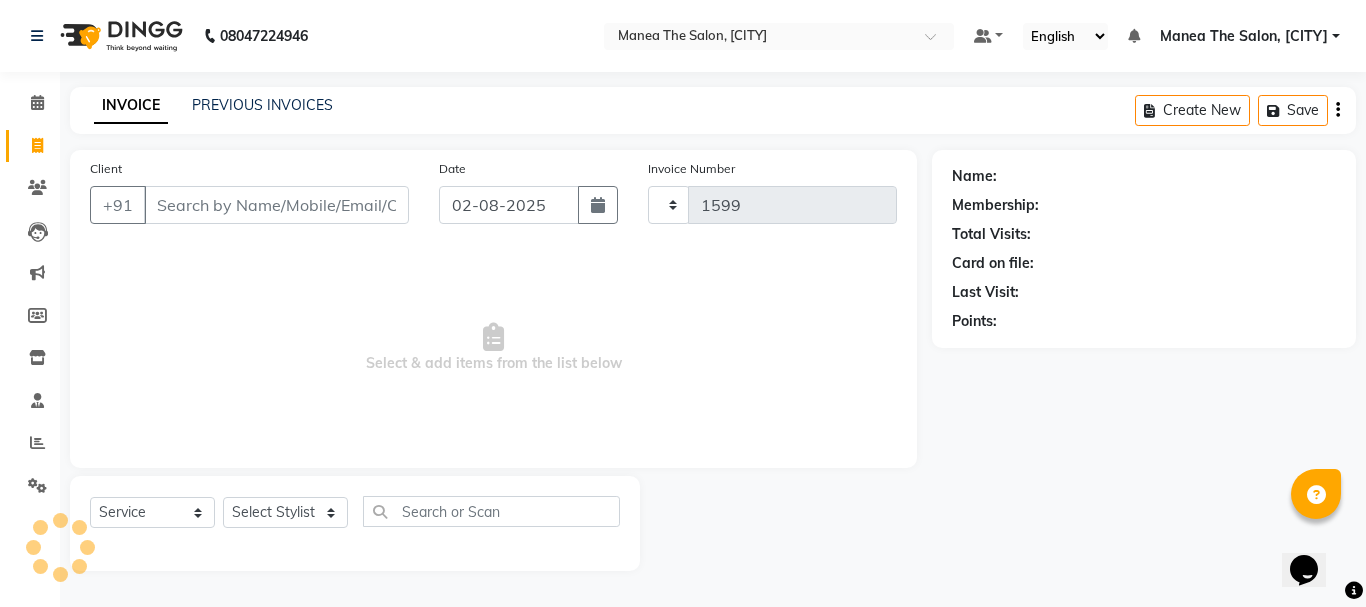 select on "7351" 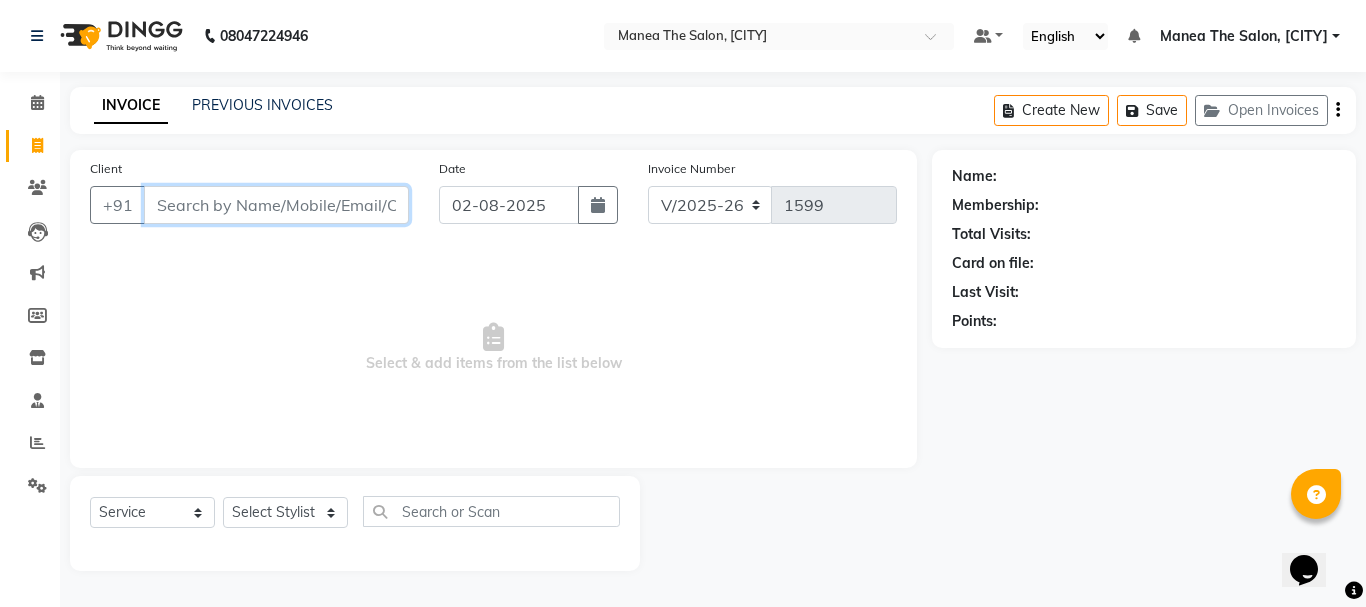 click on "Client" at bounding box center (276, 205) 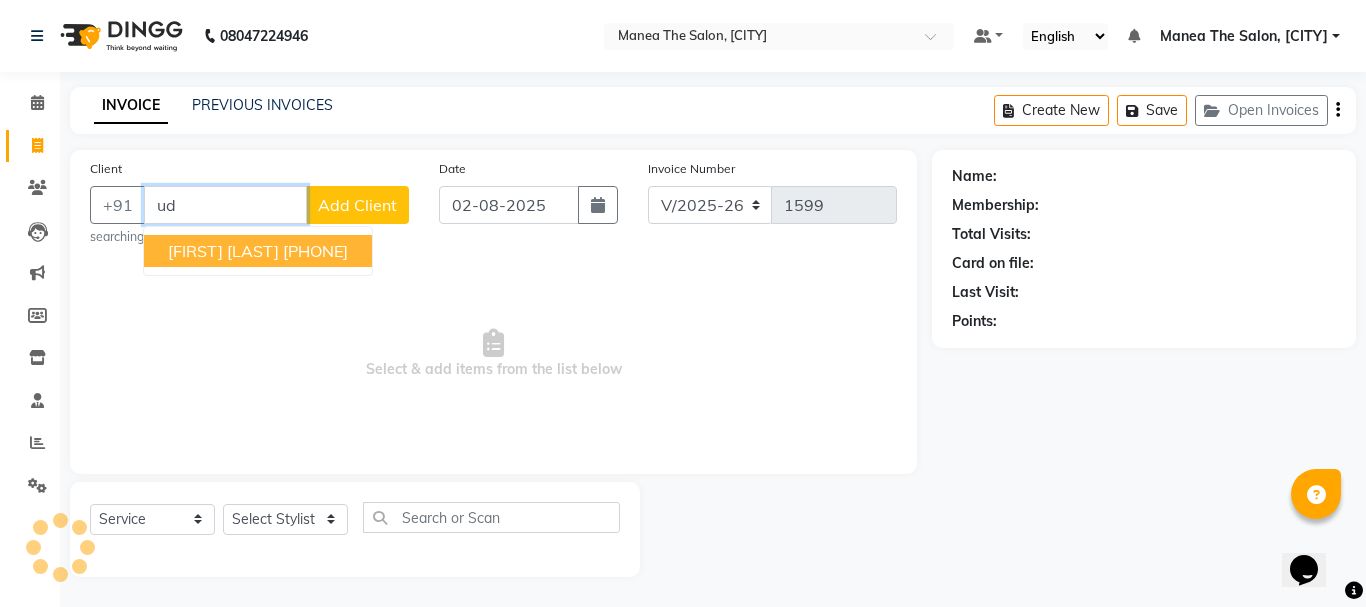 type on "u" 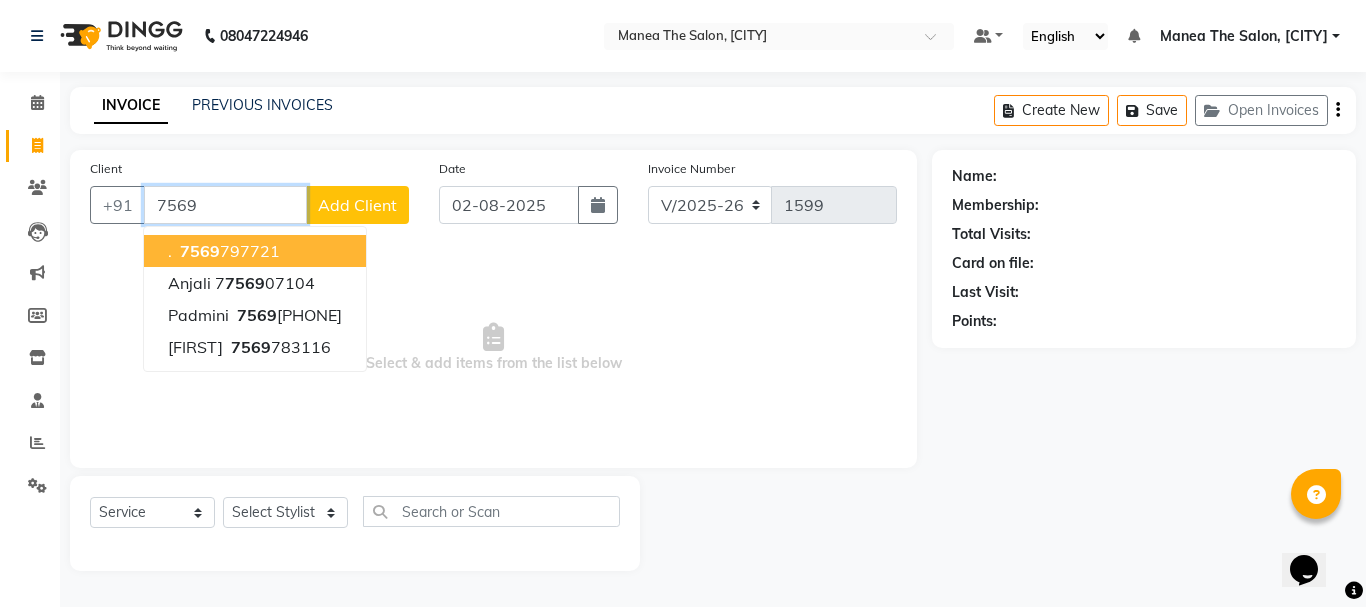 click on "[PHONE]" at bounding box center [228, 251] 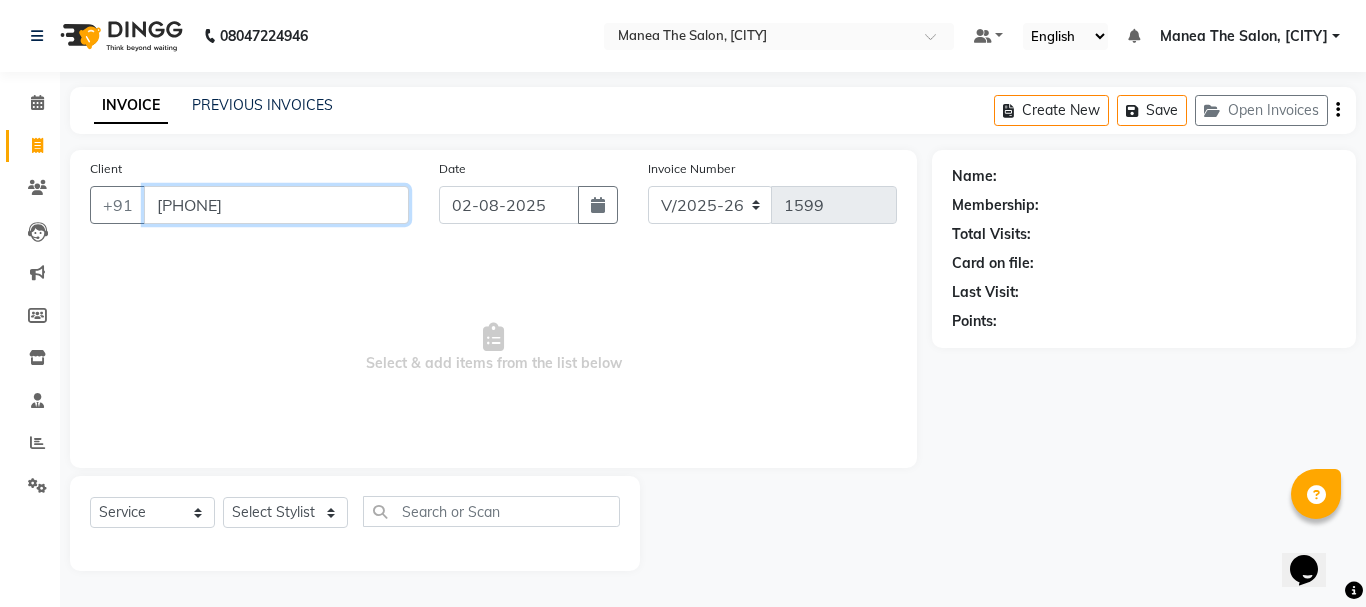 type on "[PHONE]" 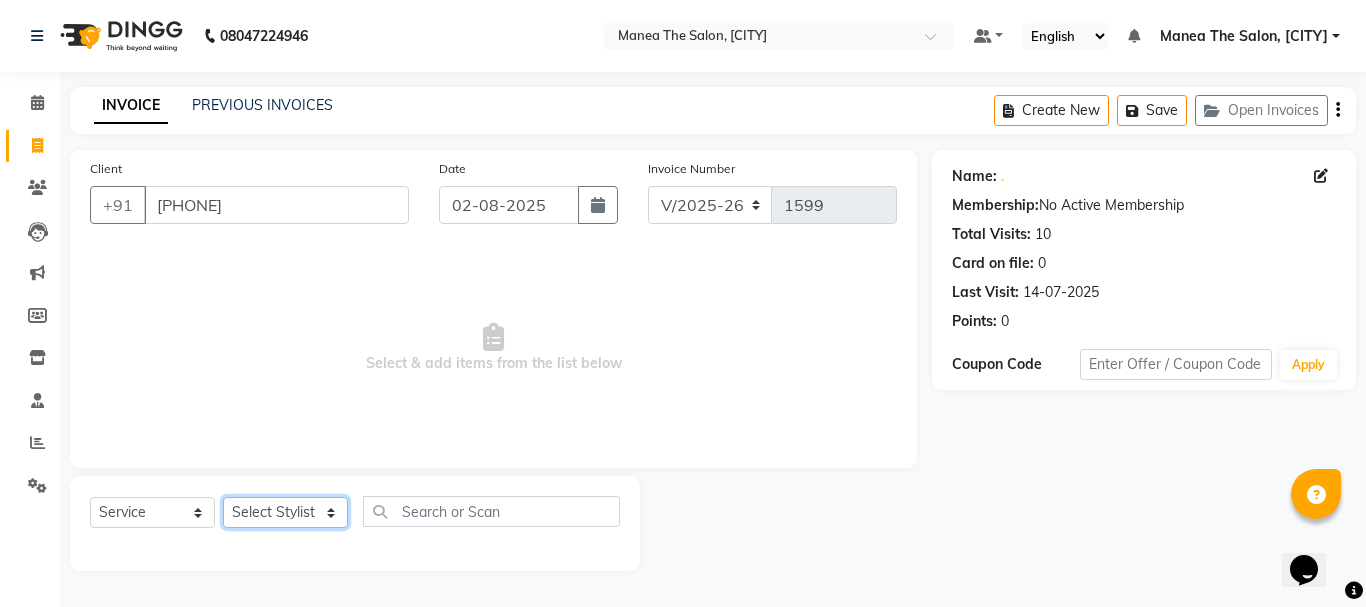 click on "Select Stylist [FIRST] [FIRST] [FIRST] [FIRST] [FIRST] [FIRST] [FIRST]" 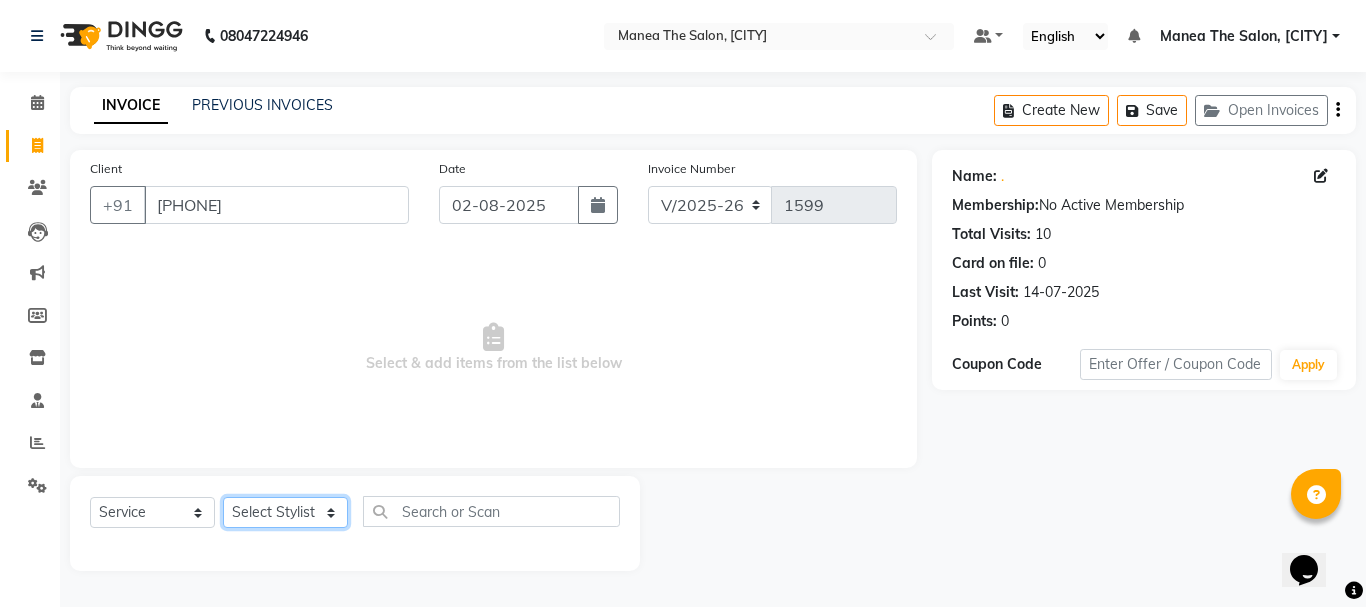 select on "63576" 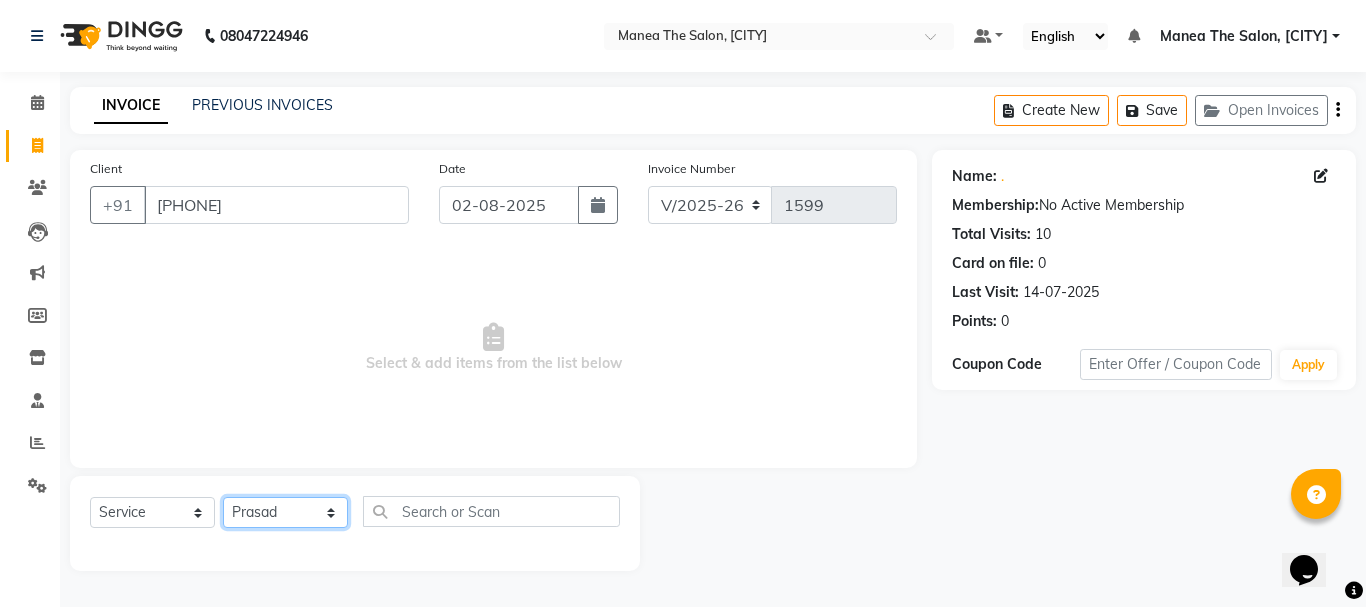 click on "Select Stylist [FIRST] [FIRST] [FIRST] [FIRST] [FIRST] [FIRST] [FIRST]" 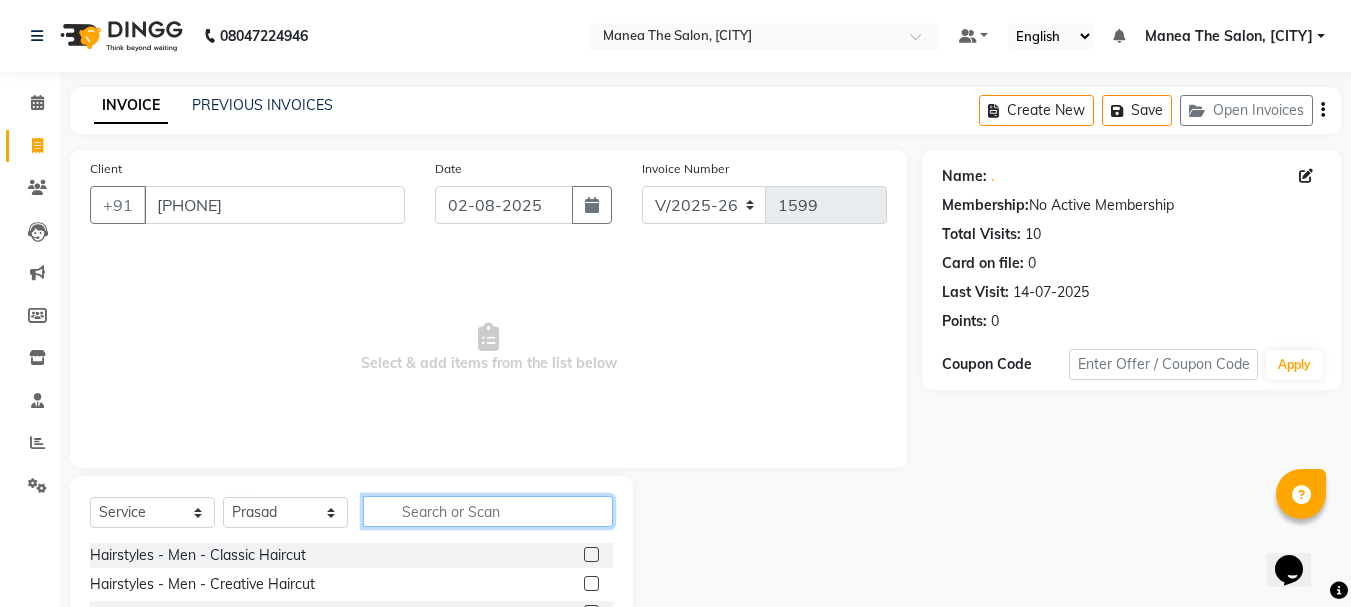 click 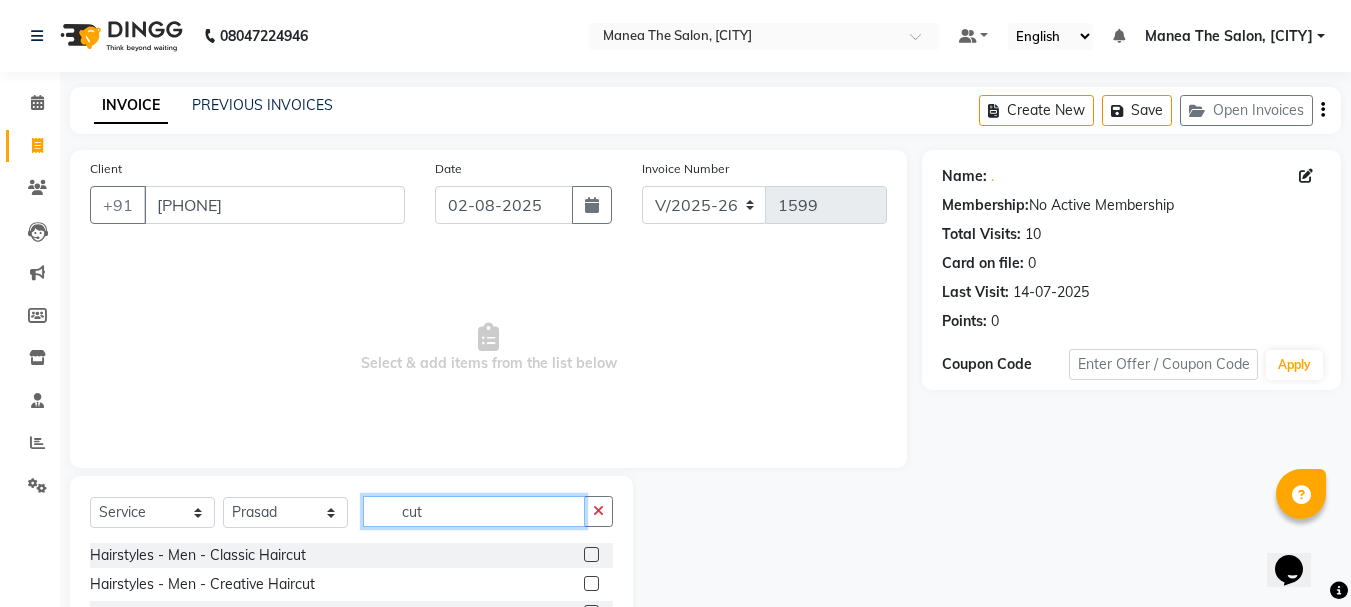 type on "cut" 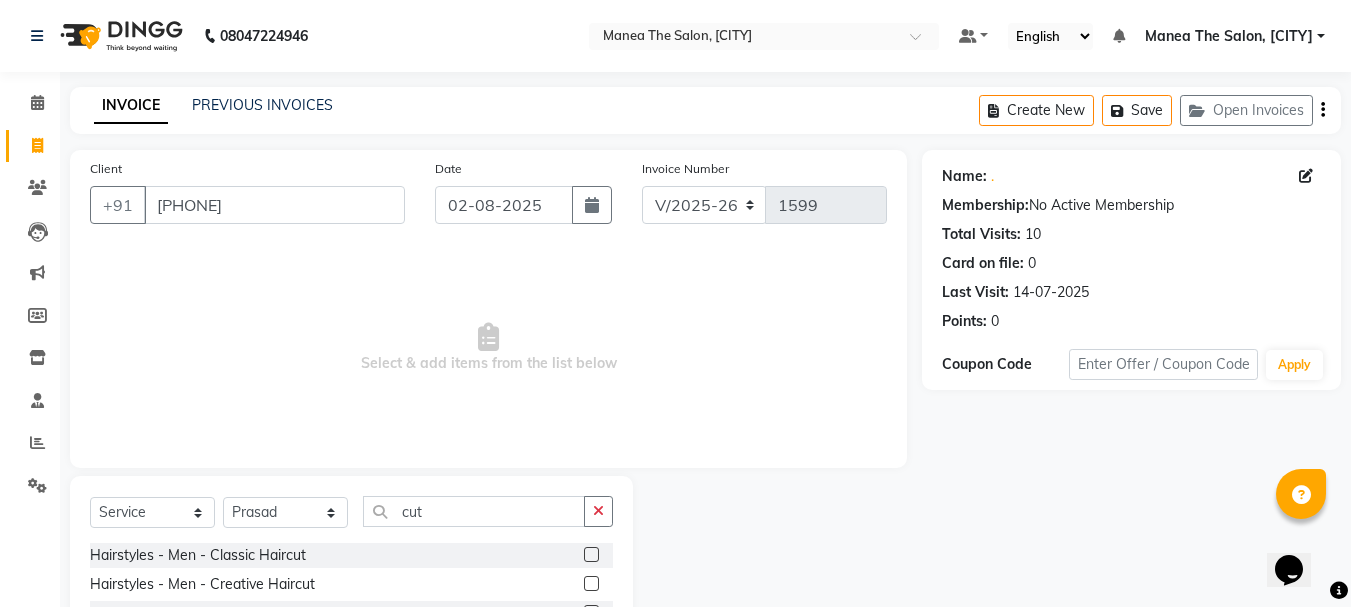 click 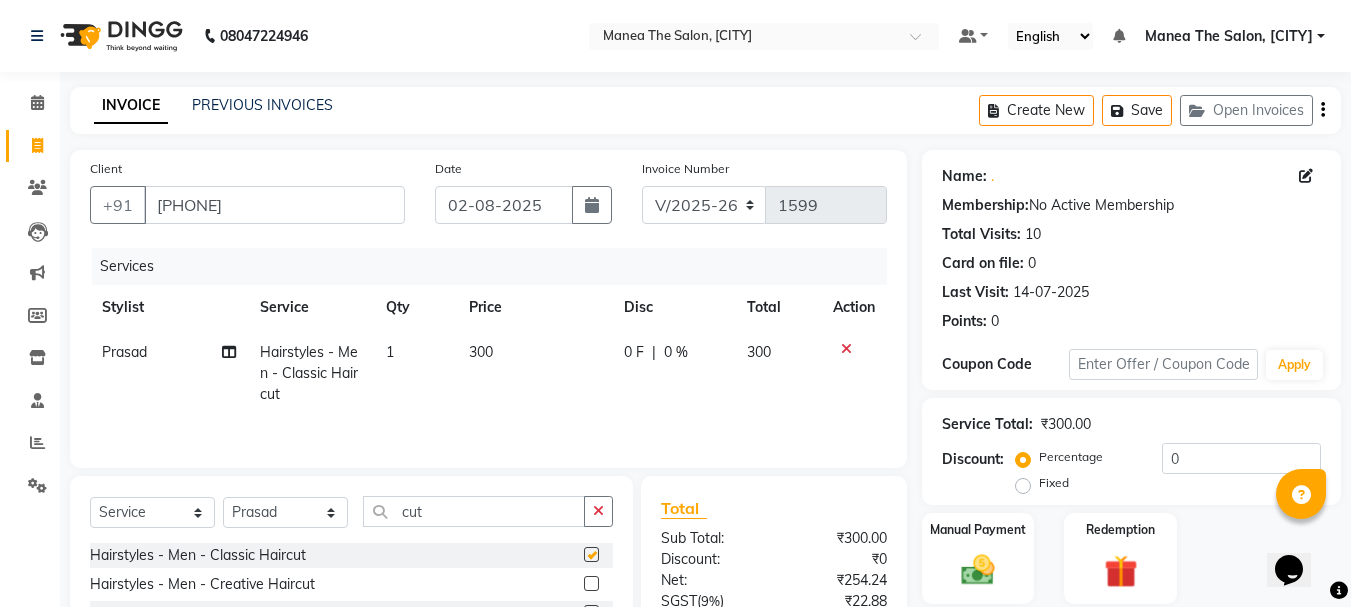 checkbox on "false" 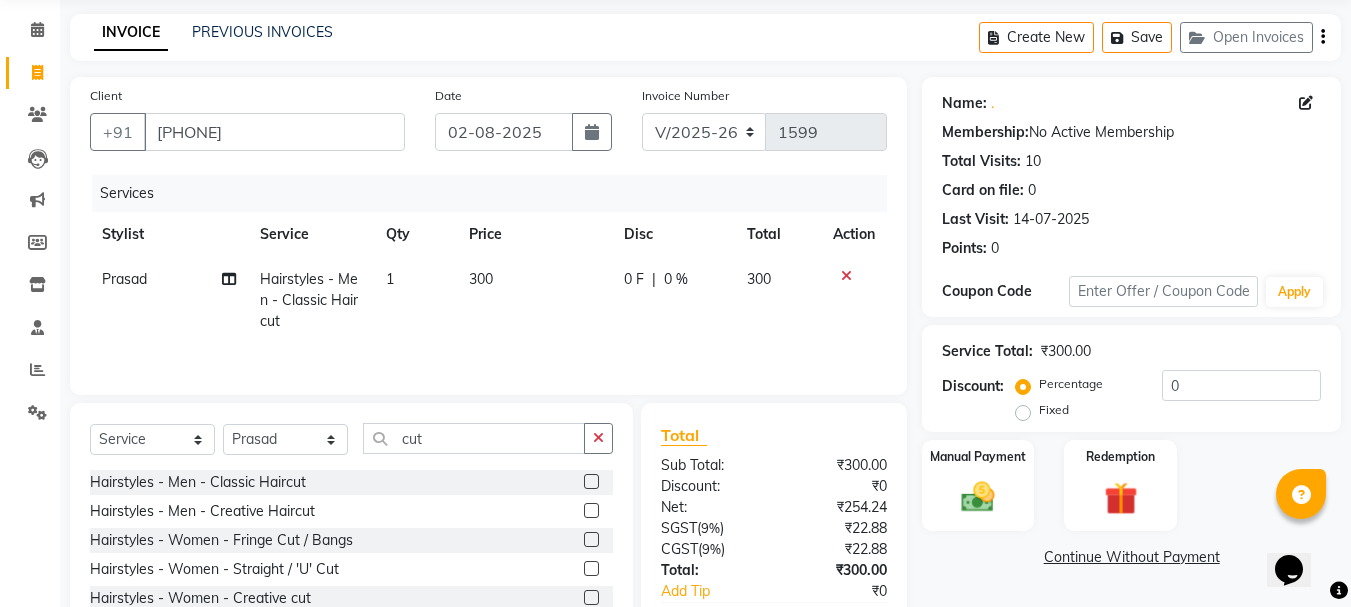scroll, scrollTop: 194, scrollLeft: 0, axis: vertical 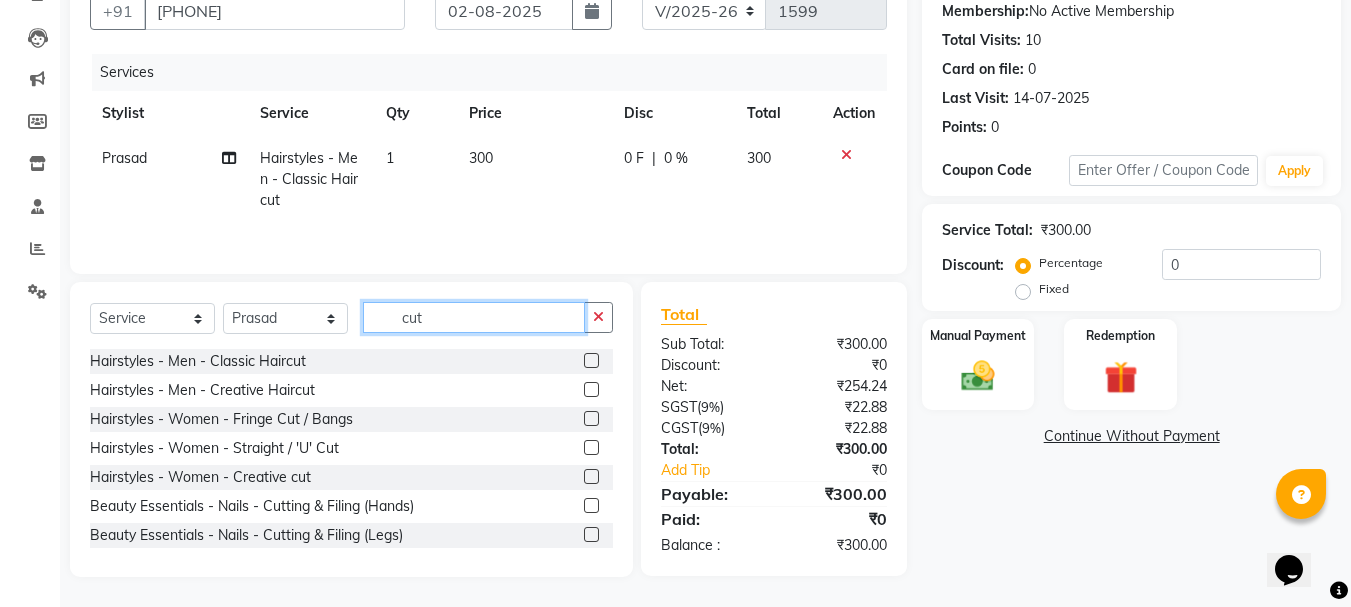 click on "cut" 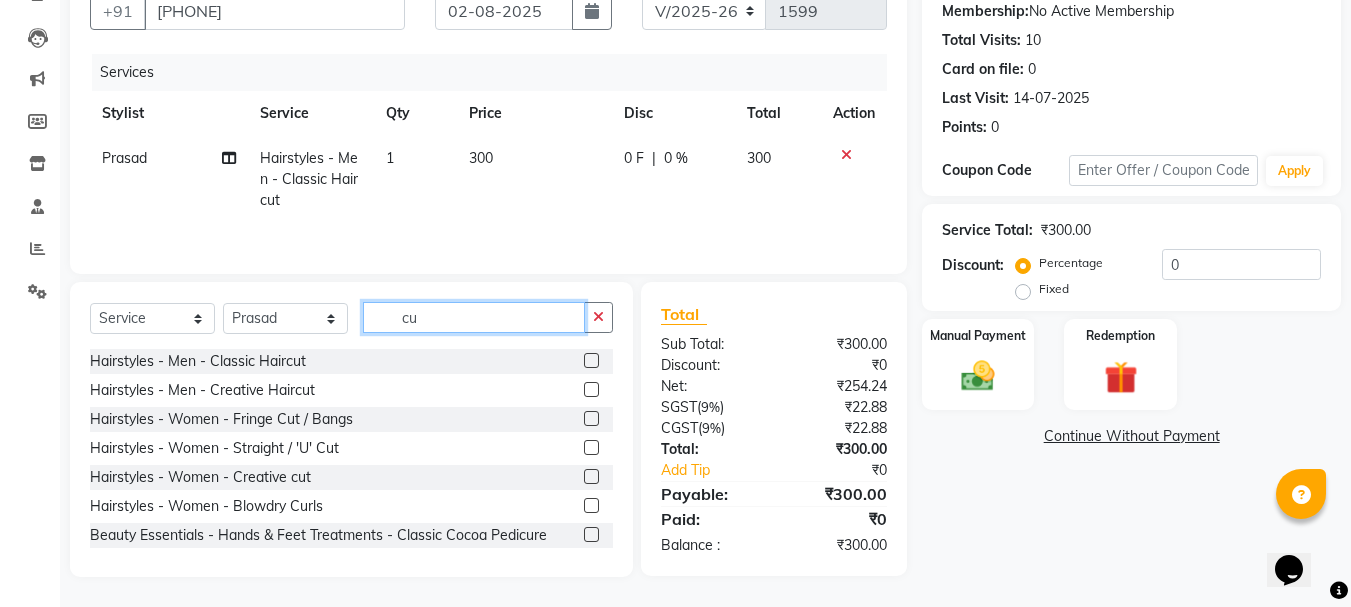 type on "c" 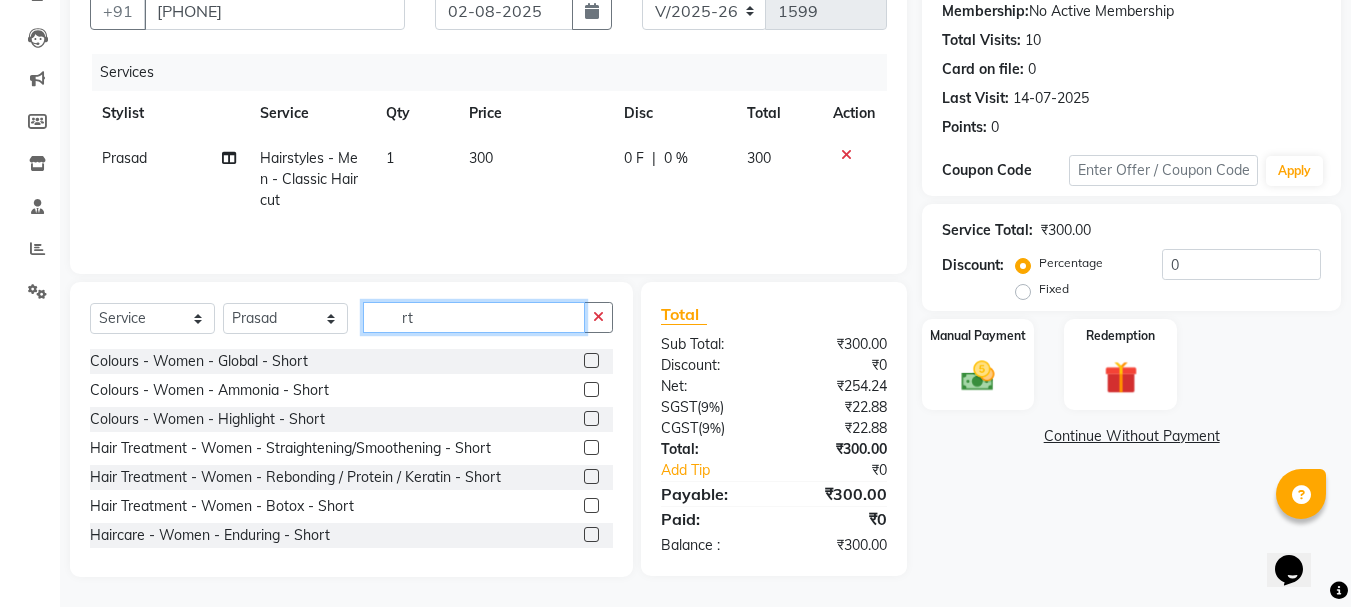 type on "r" 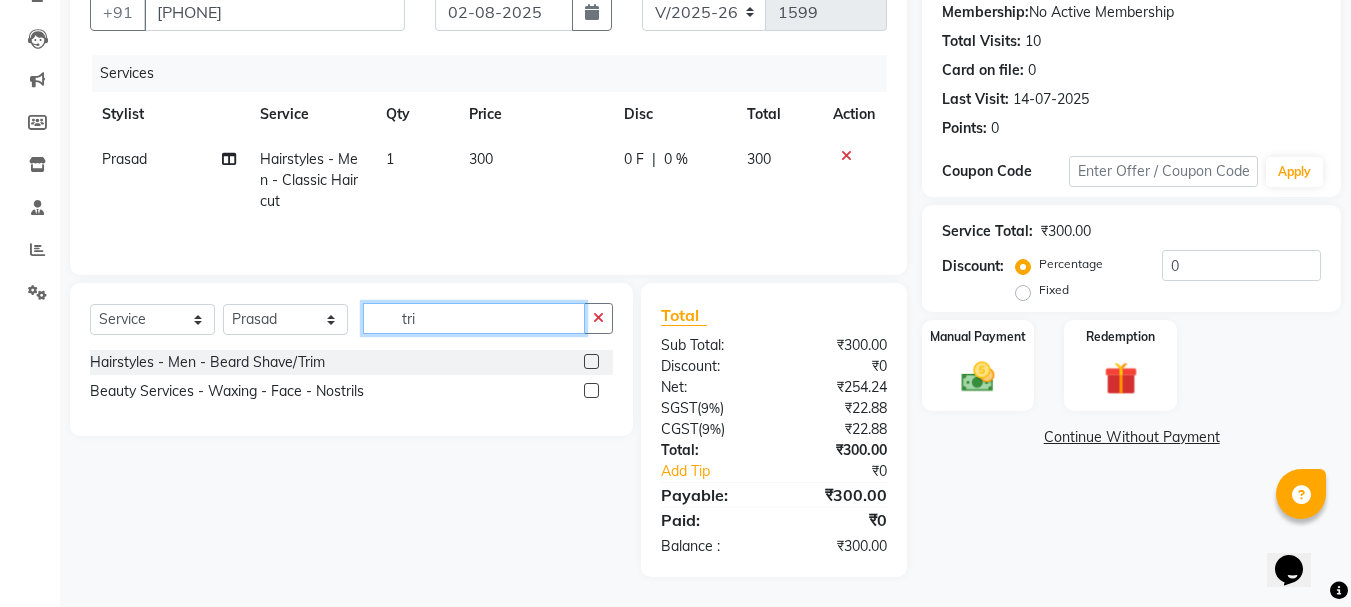 scroll, scrollTop: 193, scrollLeft: 0, axis: vertical 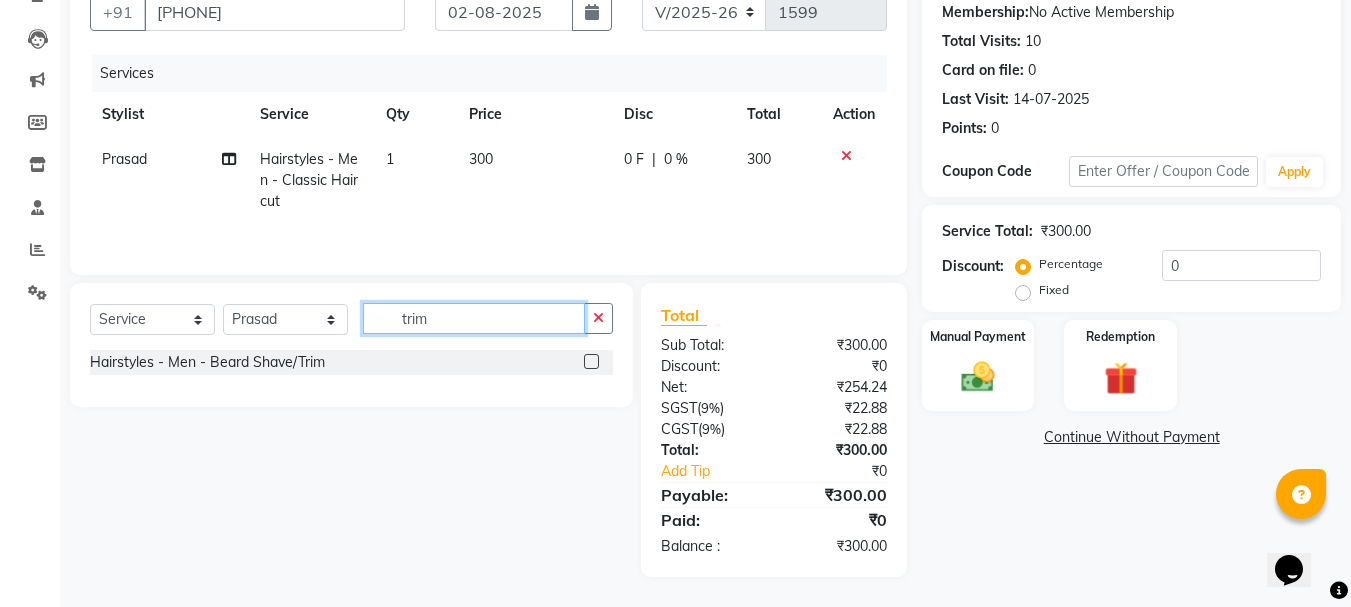type on "trim" 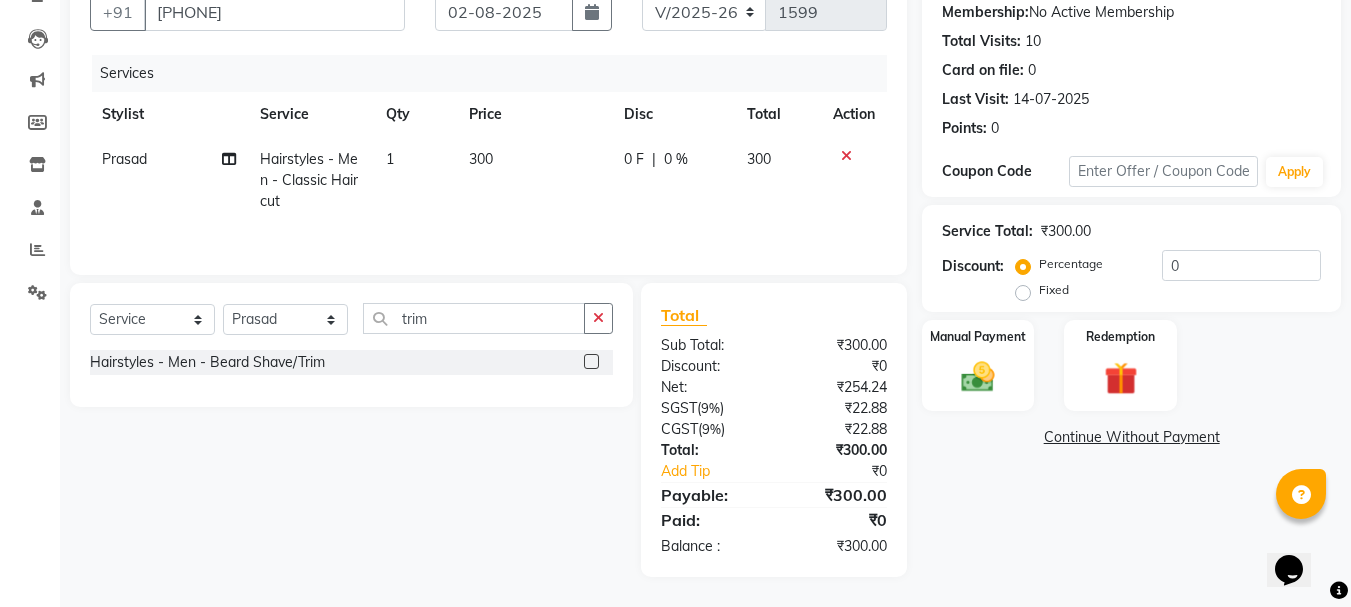 click 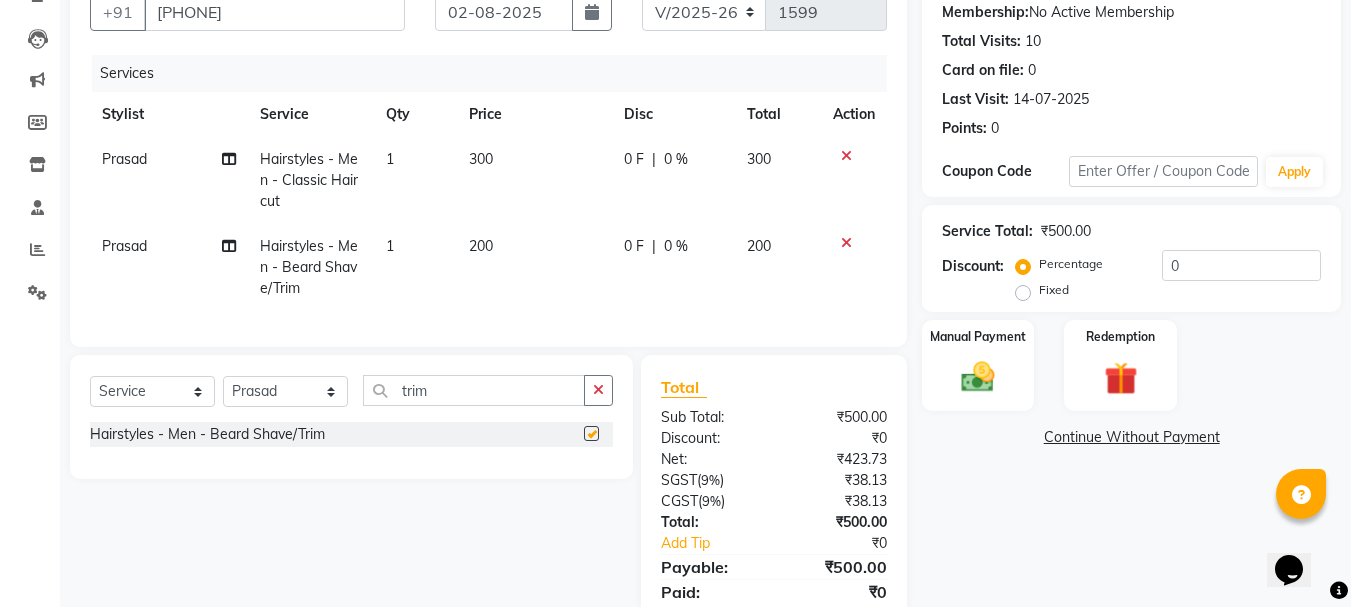 checkbox on "false" 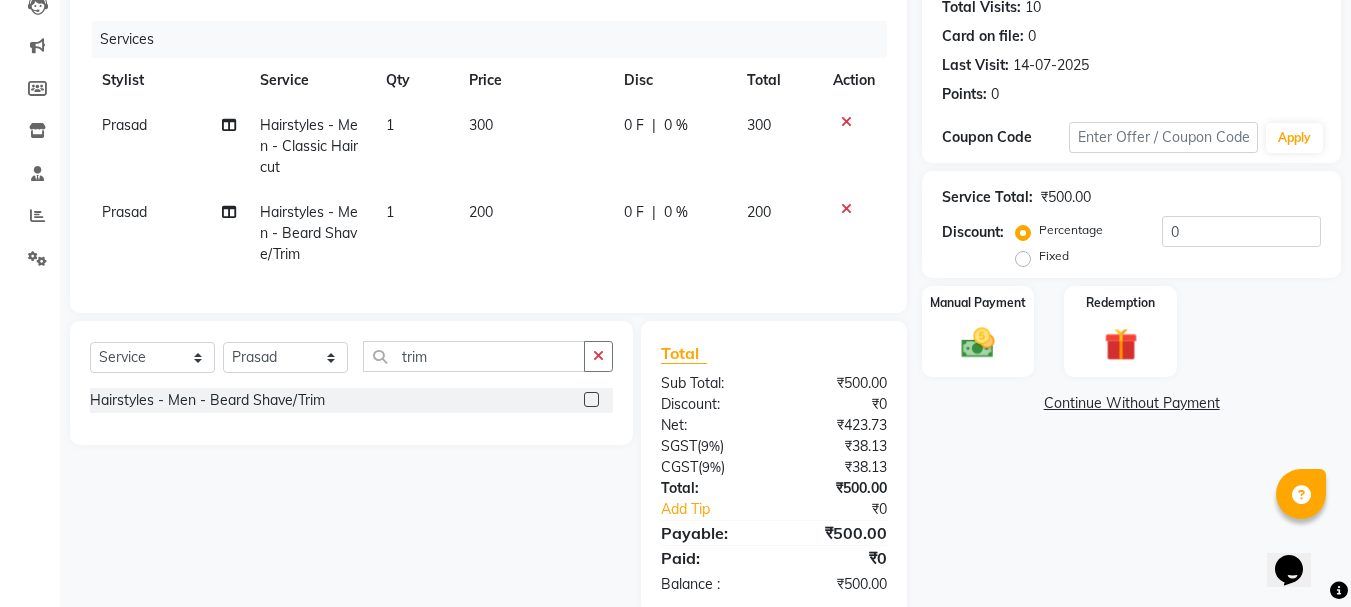 scroll, scrollTop: 280, scrollLeft: 0, axis: vertical 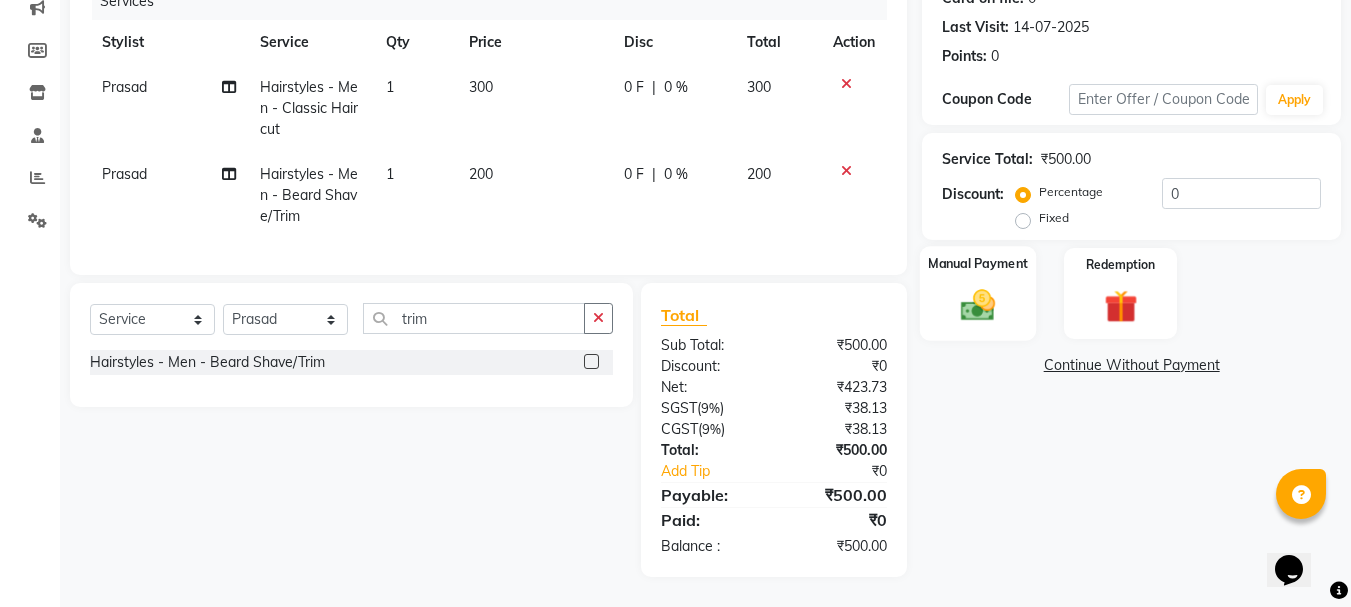 click on "Manual Payment" 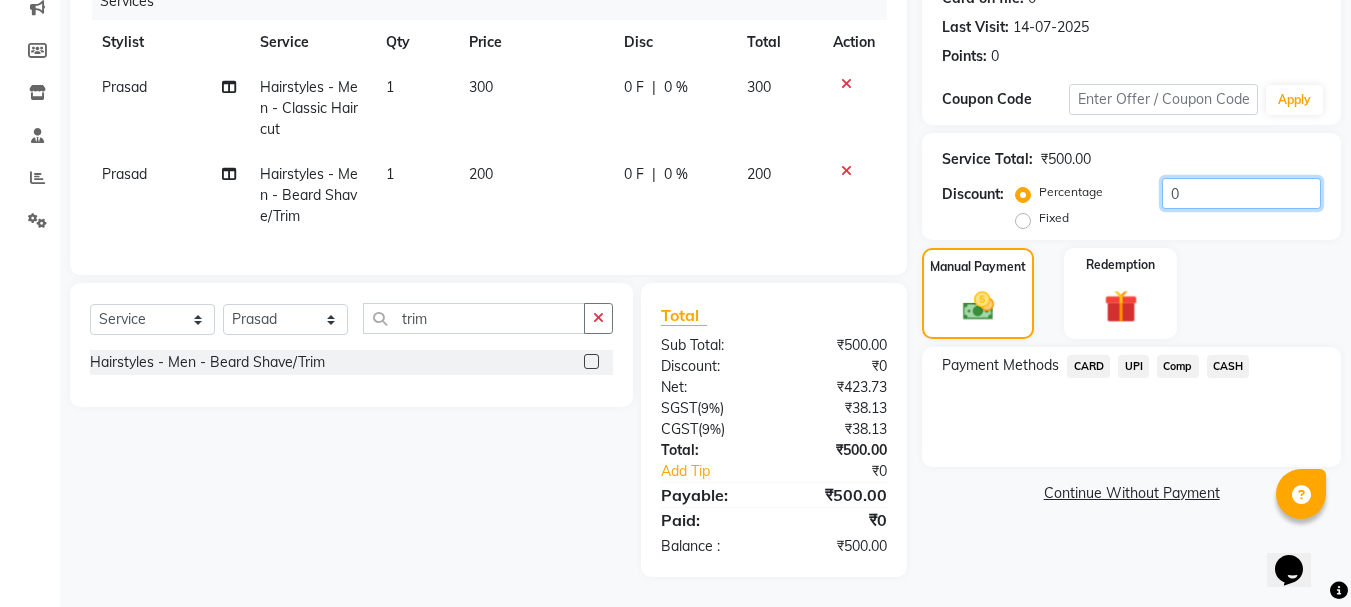 click on "0" 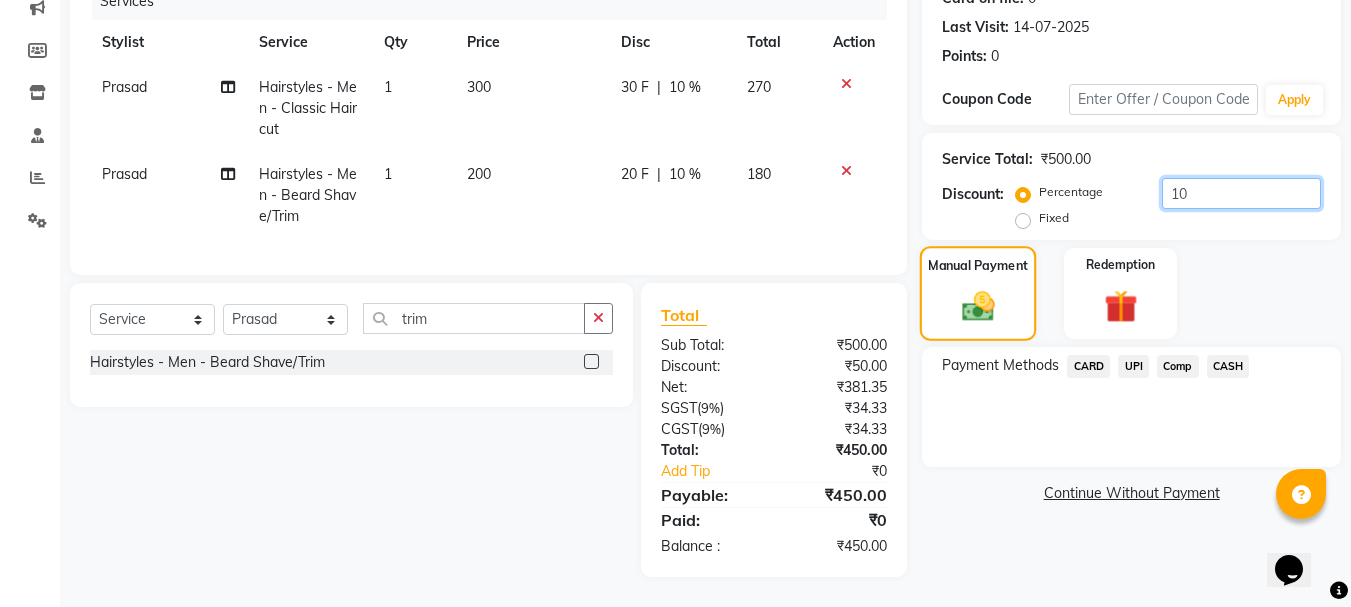 type on "10" 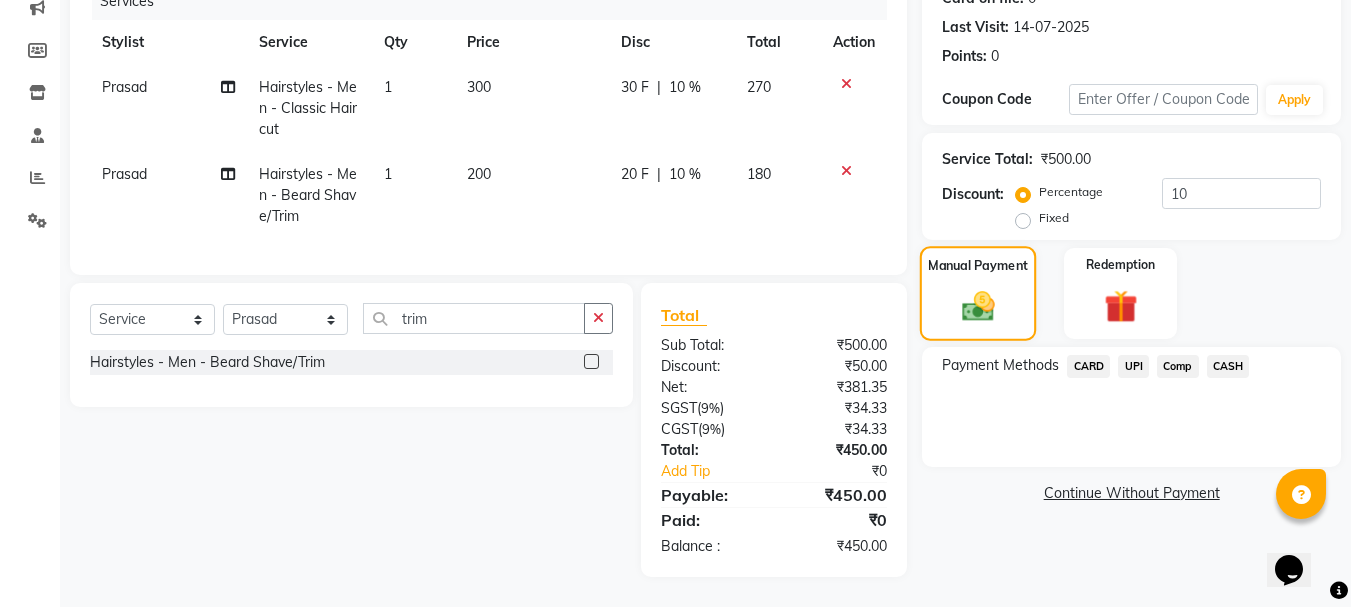 drag, startPoint x: 947, startPoint y: 297, endPoint x: 993, endPoint y: 320, distance: 51.42956 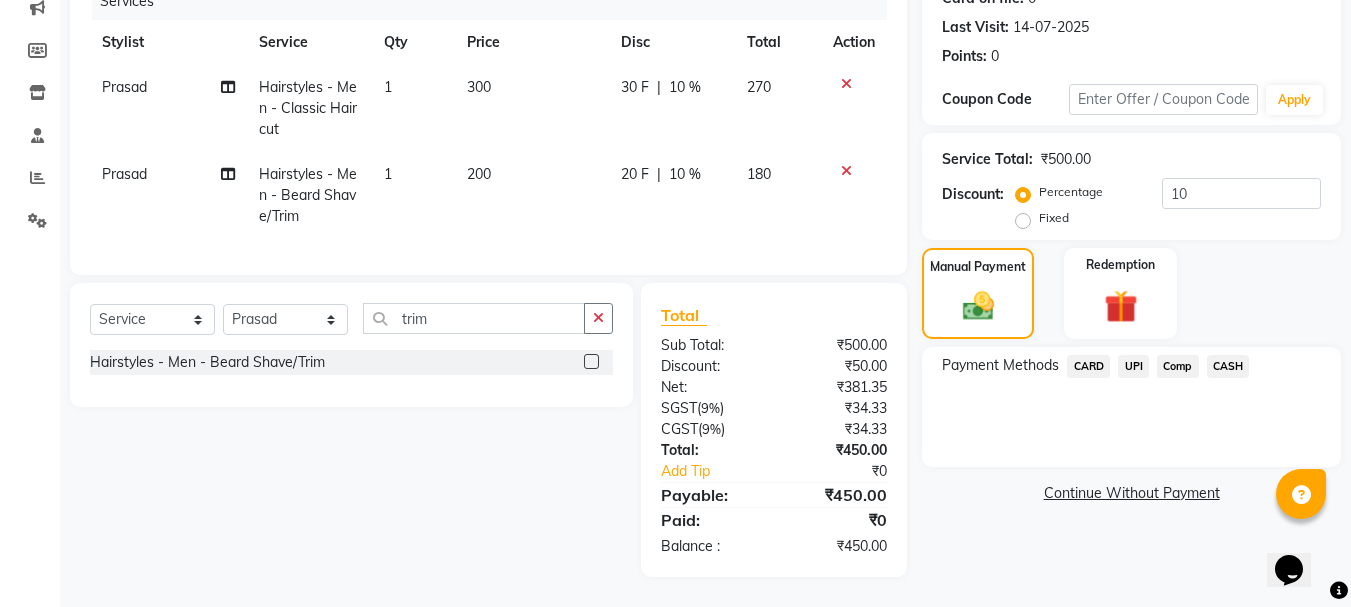click on "UPI" 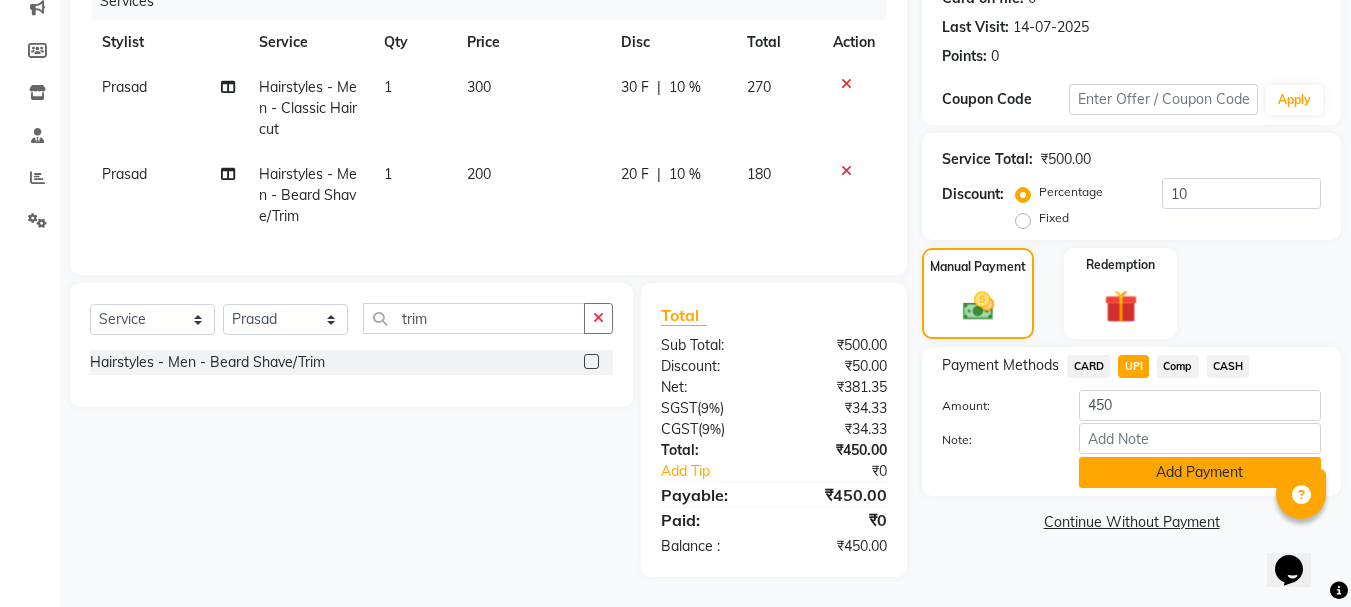 click on "Add Payment" 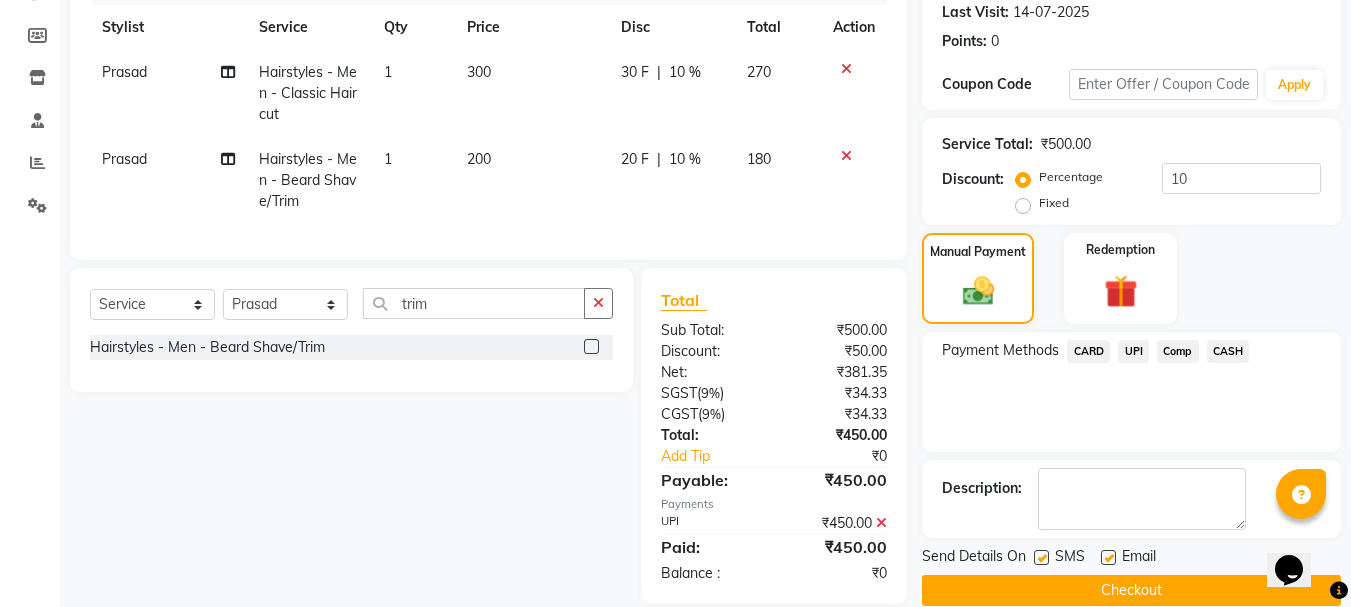 click on "Checkout" 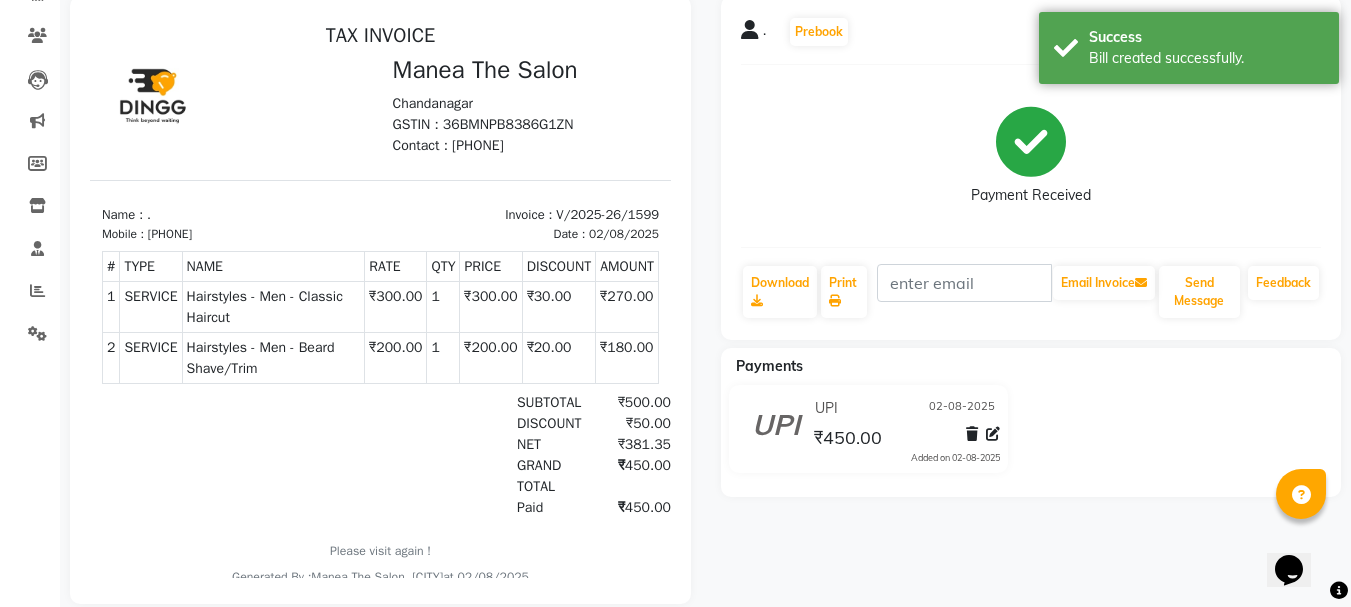 scroll, scrollTop: 194, scrollLeft: 0, axis: vertical 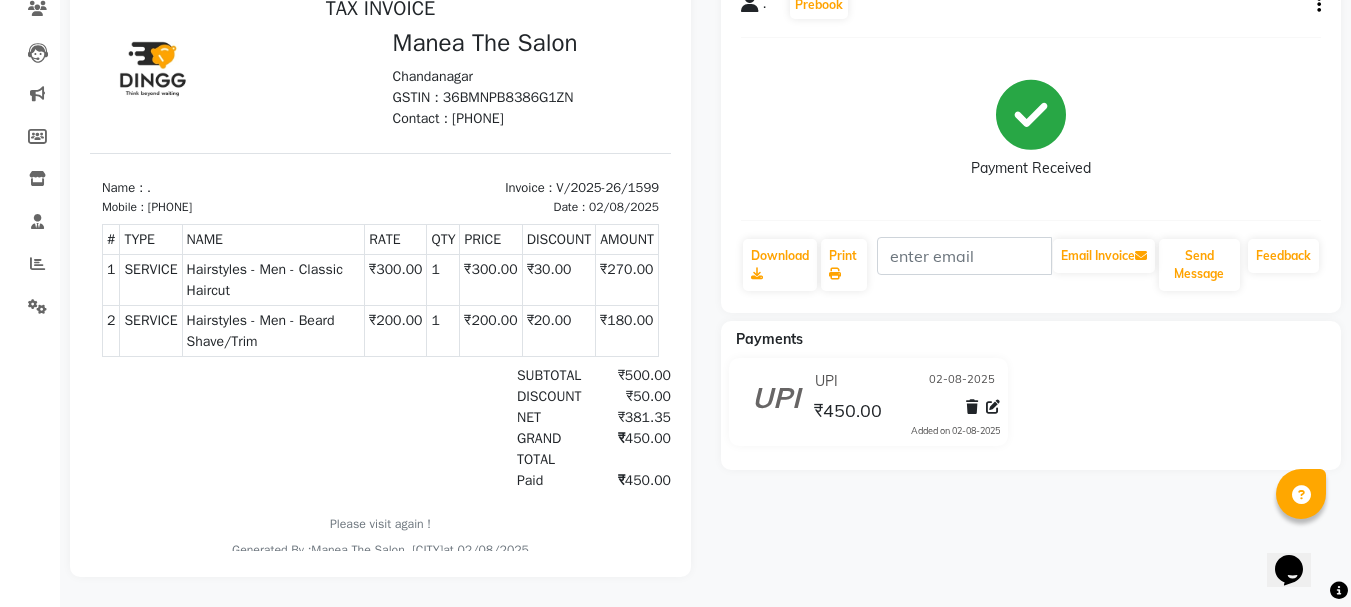 click at bounding box center (380, 273) 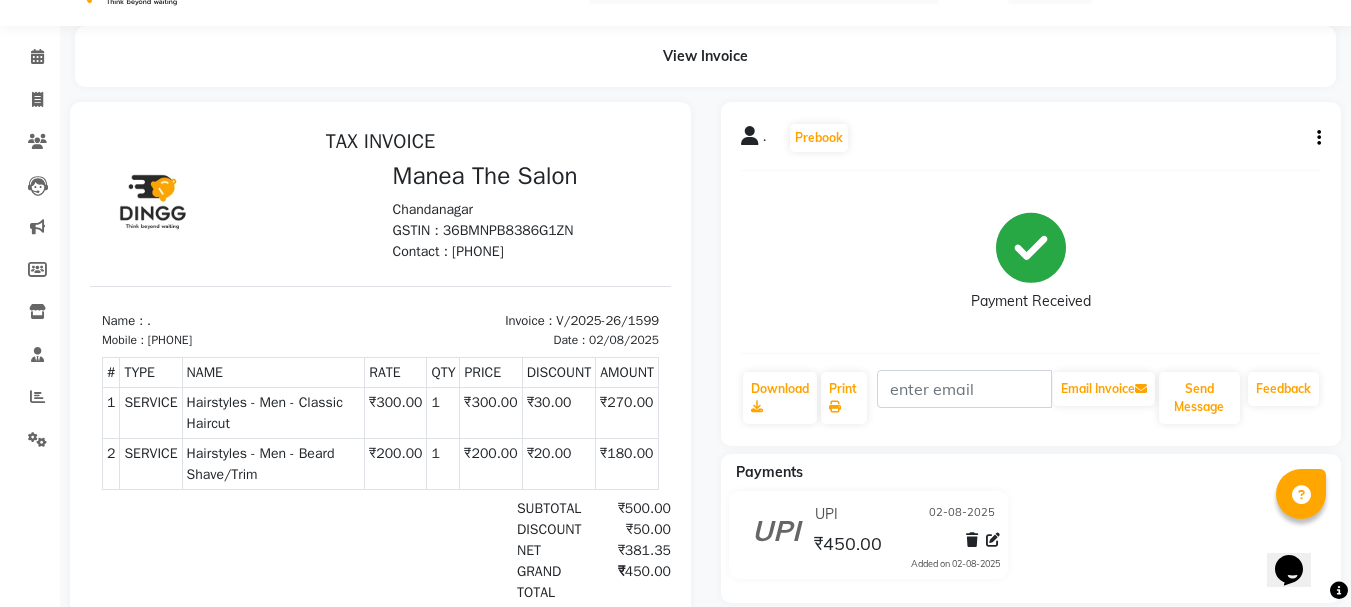 scroll, scrollTop: 0, scrollLeft: 0, axis: both 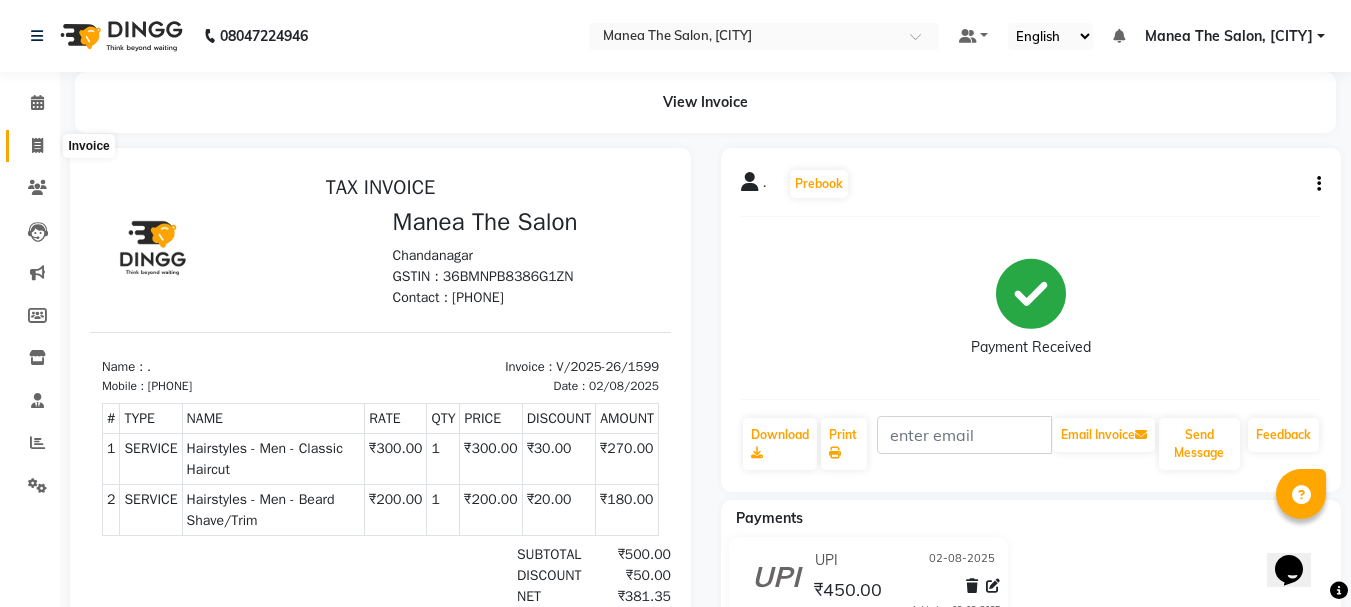 click 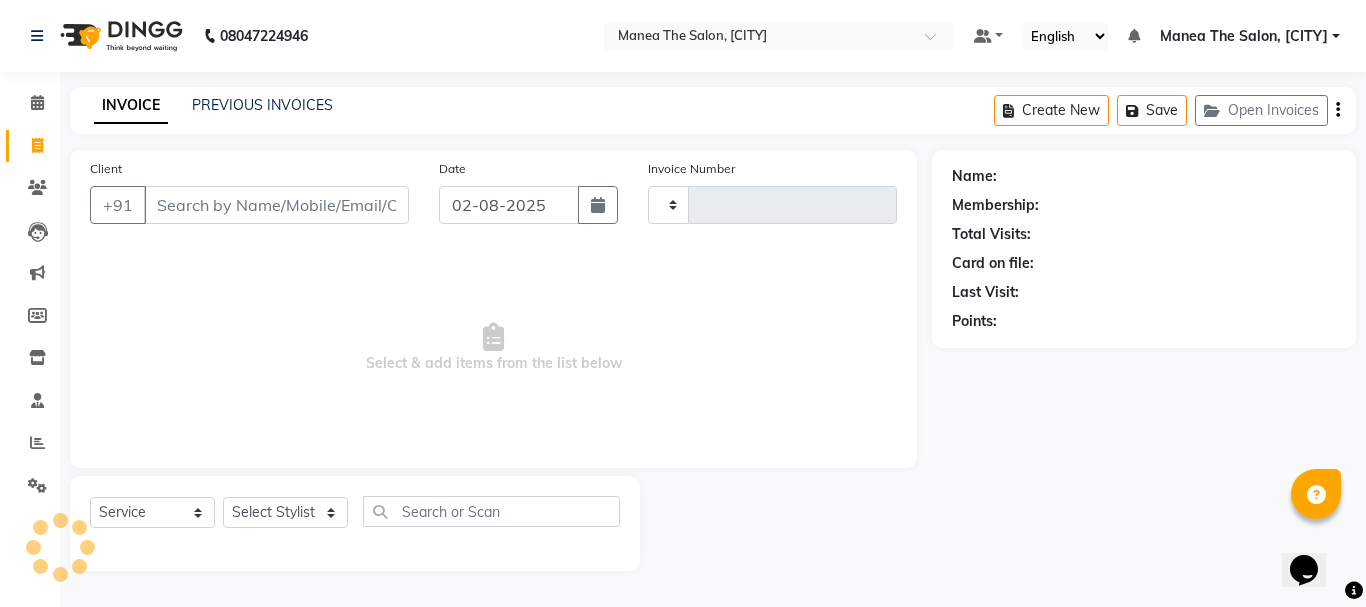 type on "1600" 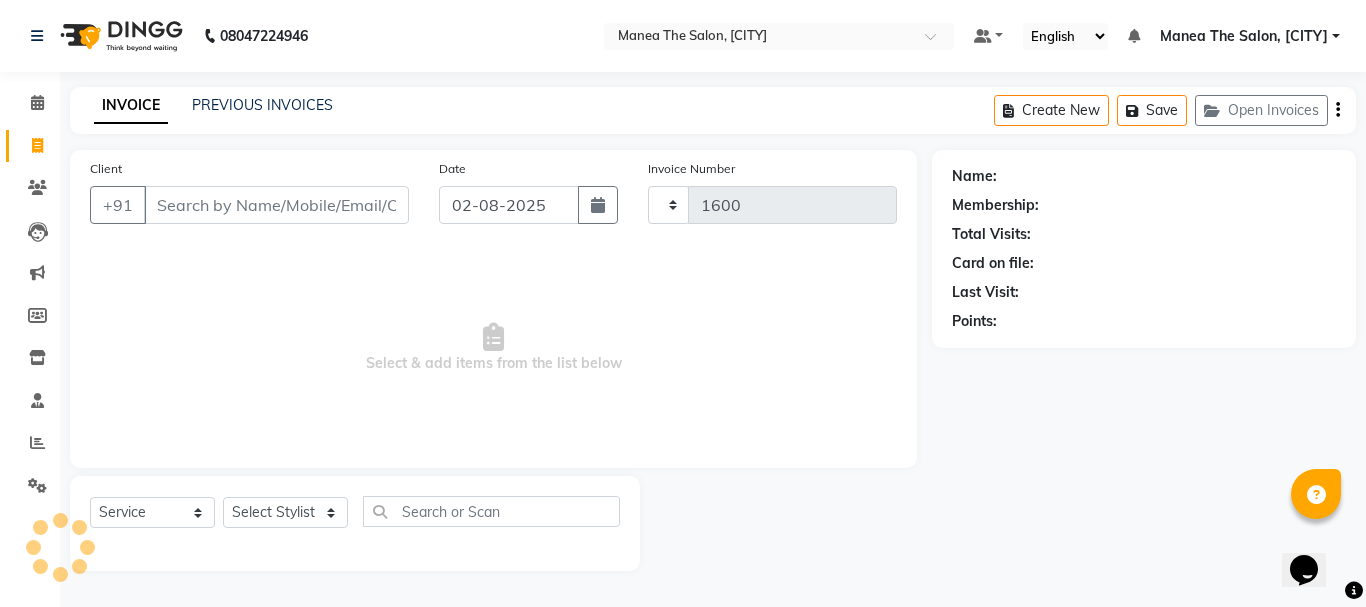 select on "7351" 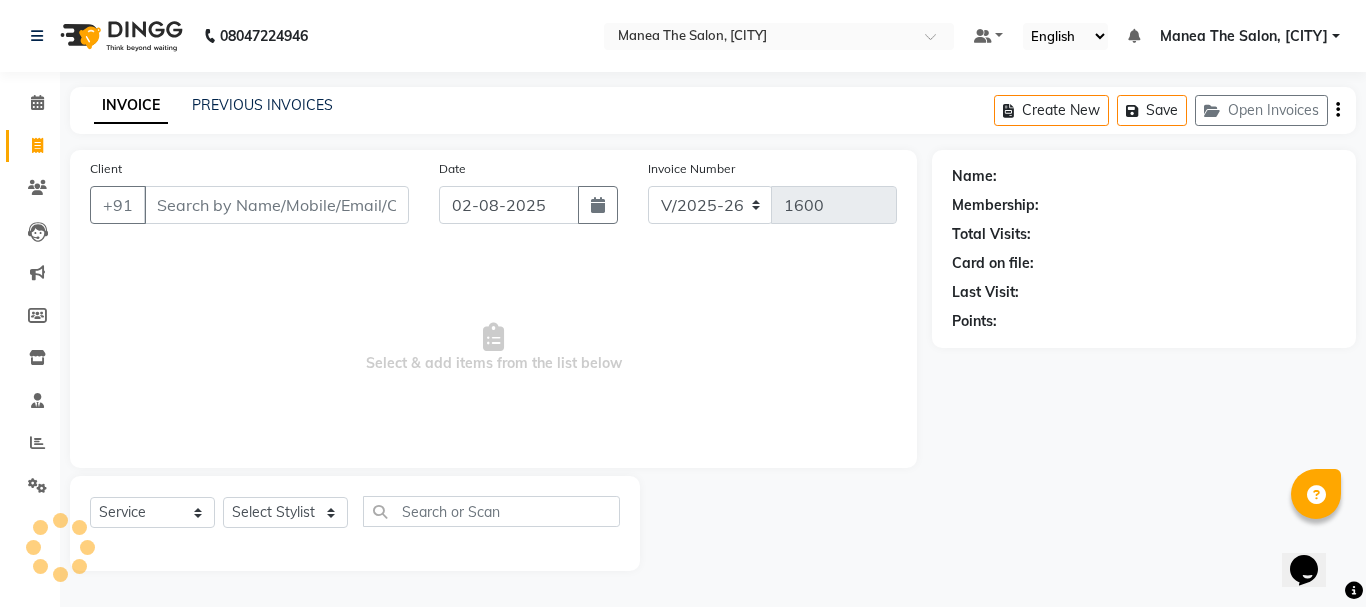 click on "Client" at bounding box center (276, 205) 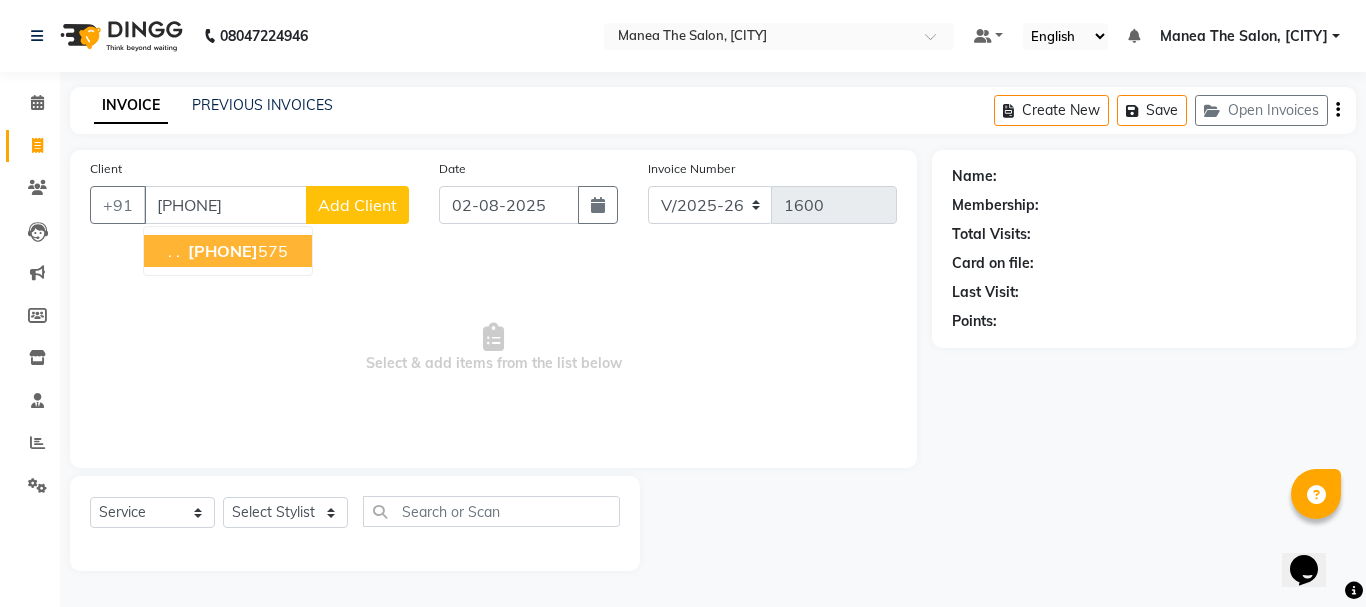 click on "[PHONE]" at bounding box center (223, 251) 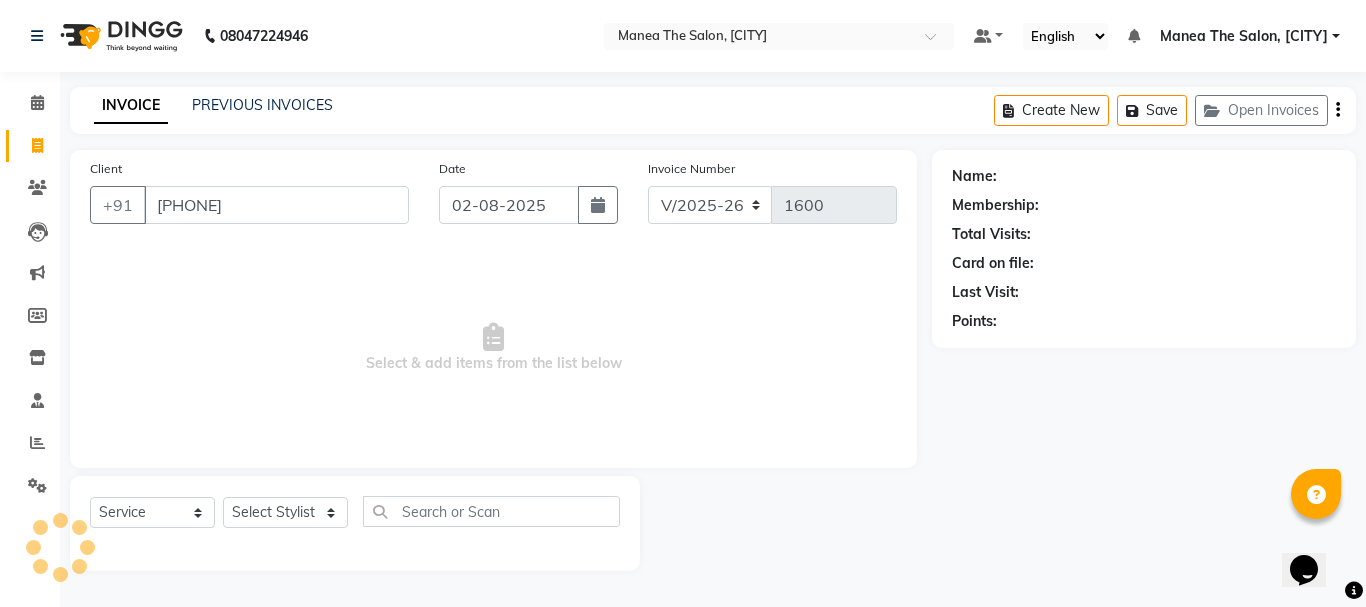 type on "[PHONE]" 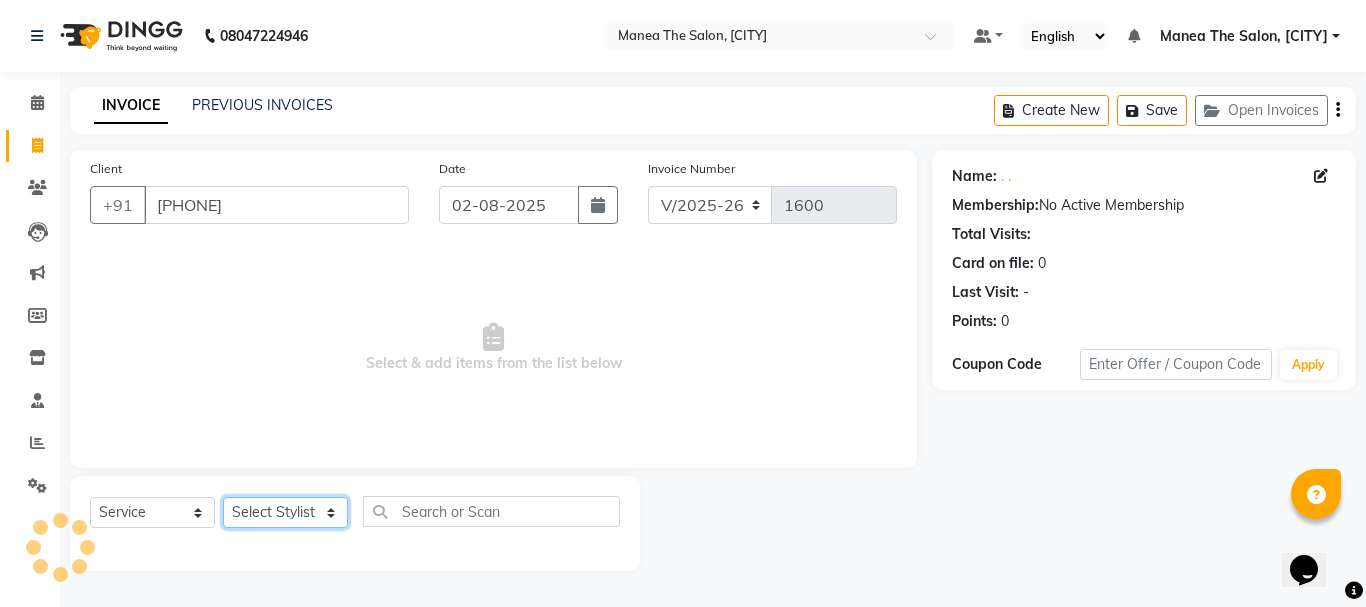 click on "Select Stylist [FIRST] [FIRST] [FIRST] [FIRST] [FIRST] [FIRST] [FIRST]" 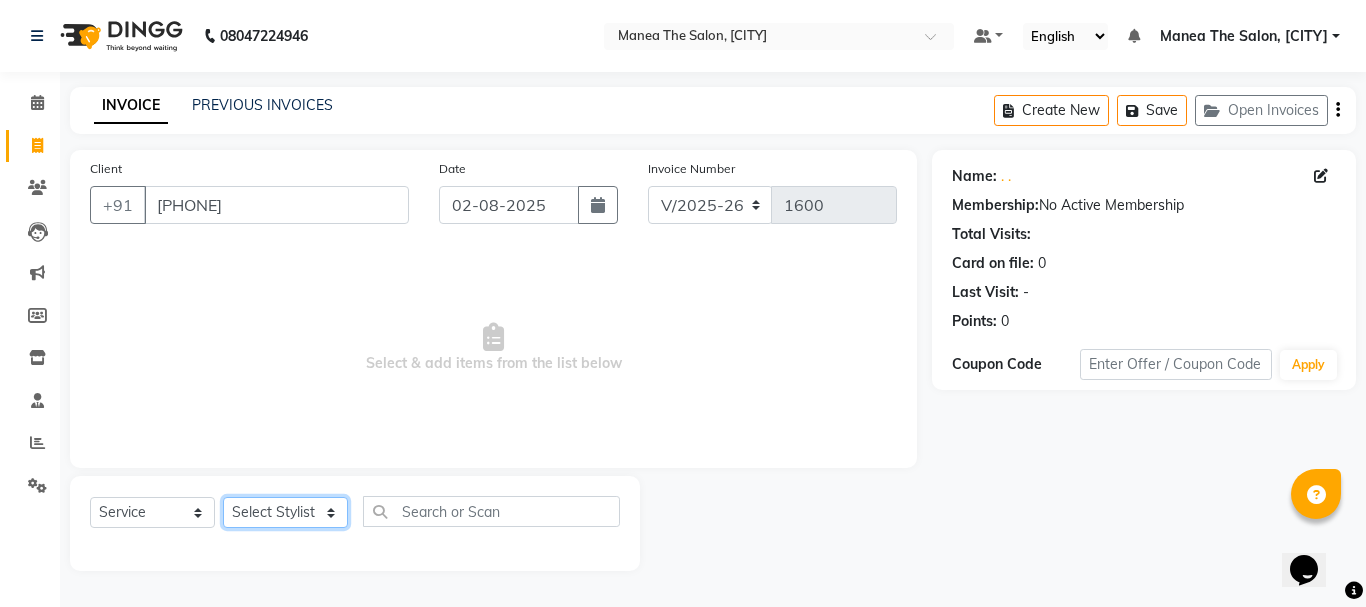 select on "[NUMBER]" 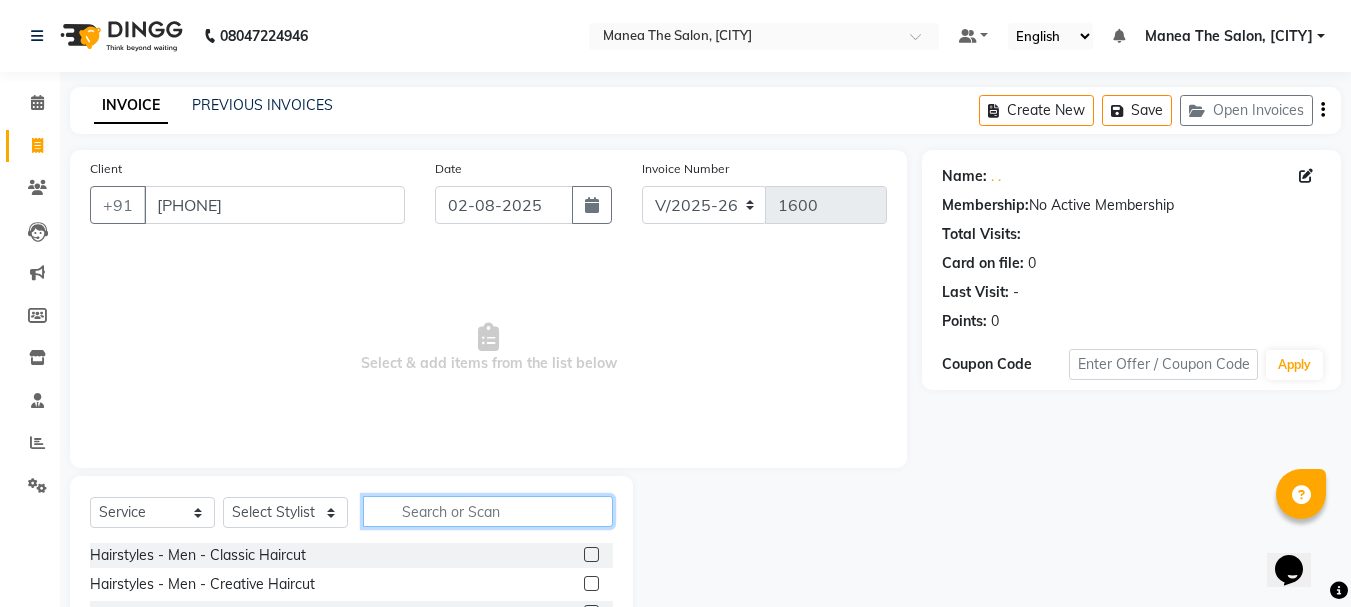 click 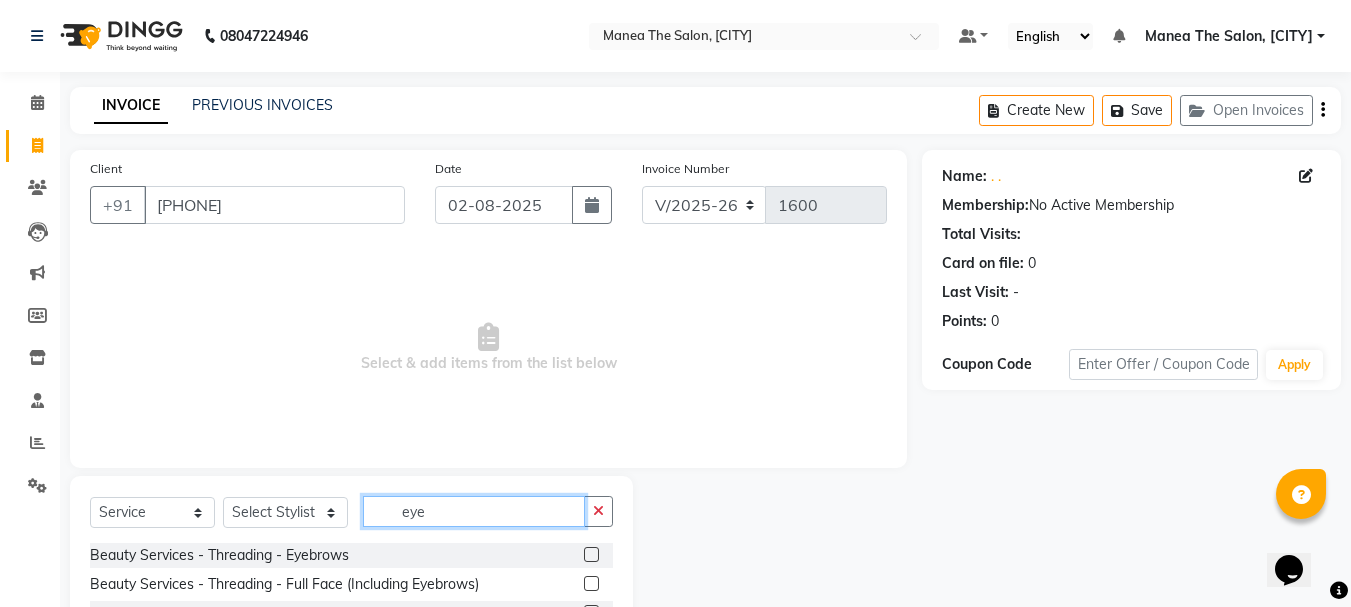 type on "eye" 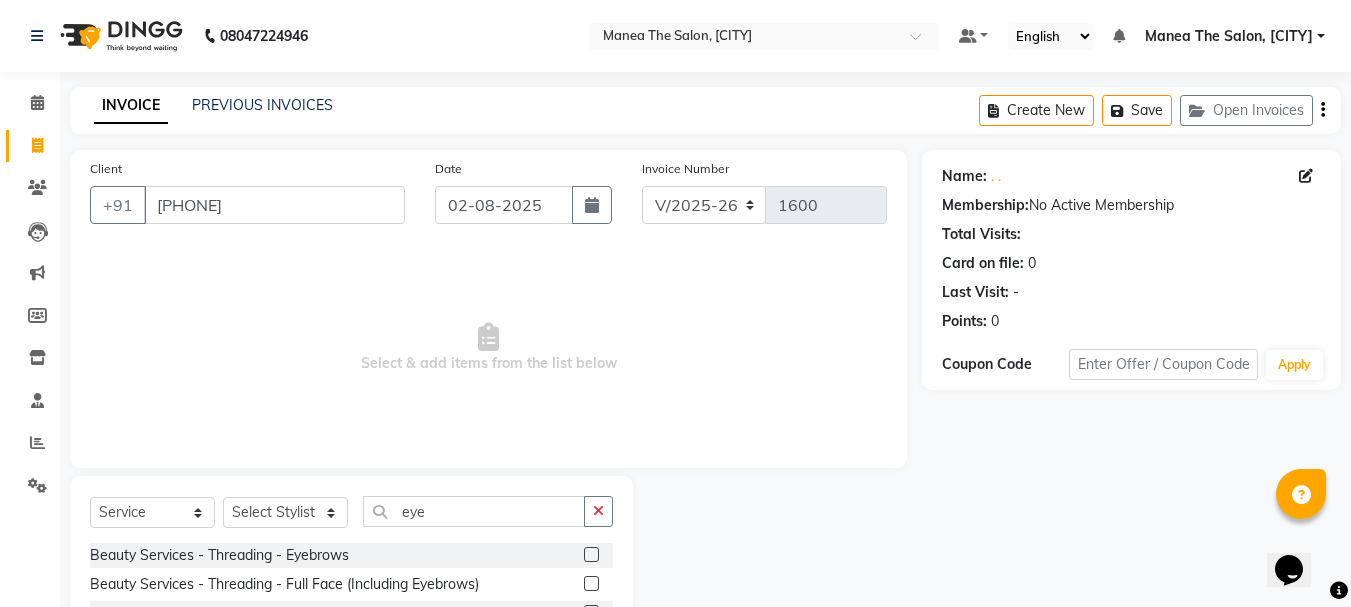 click 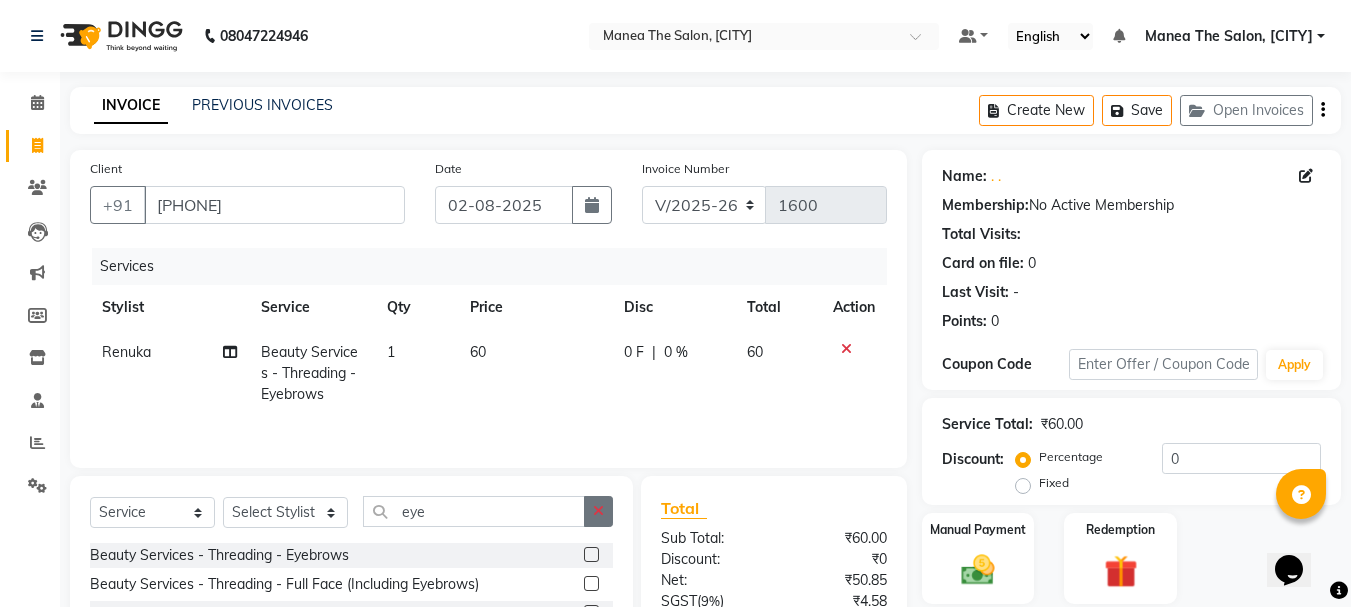 checkbox on "false" 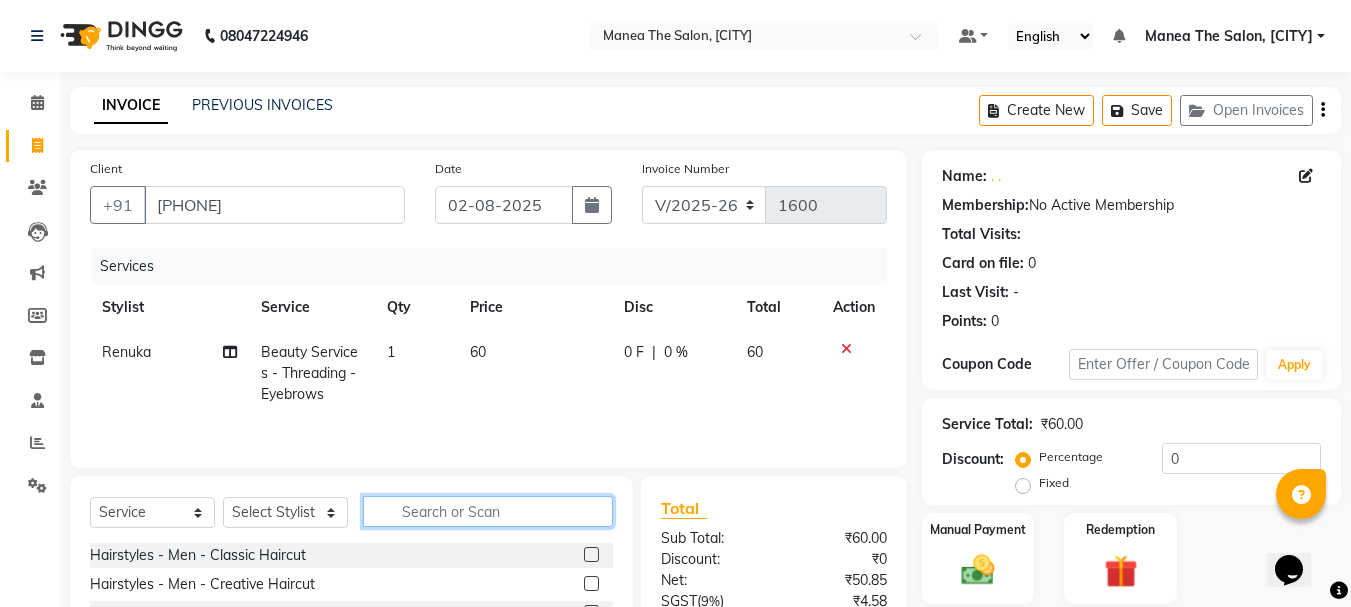 click 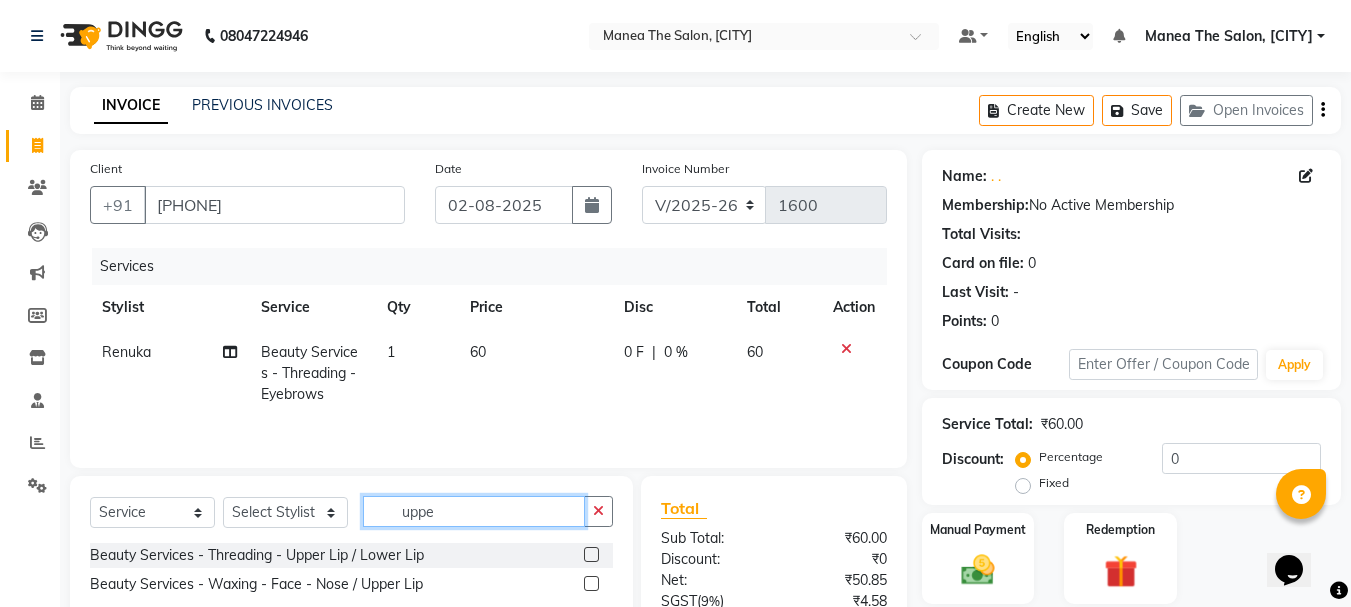 type on "uppe" 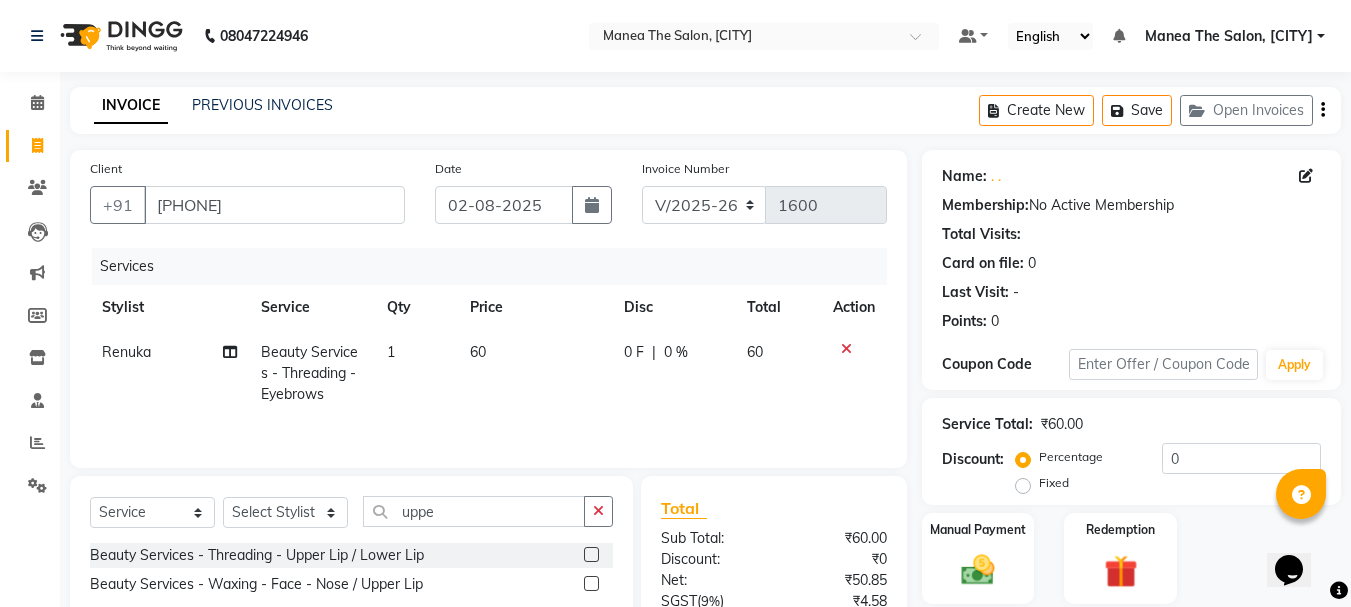 click 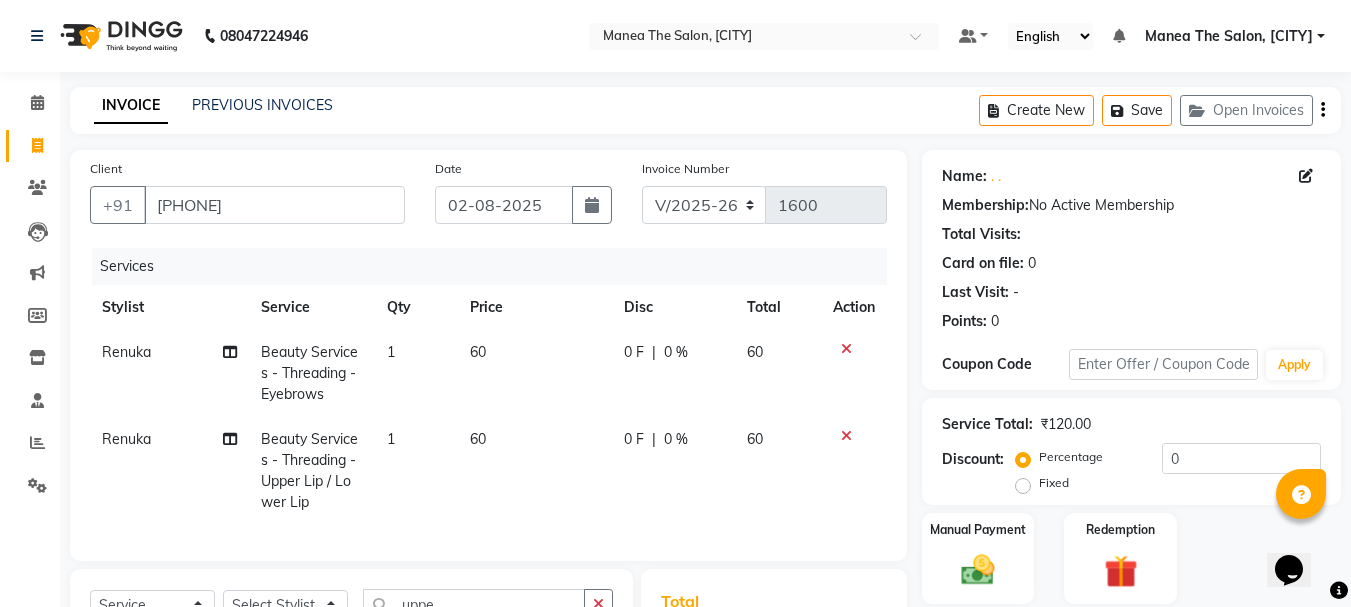 checkbox on "false" 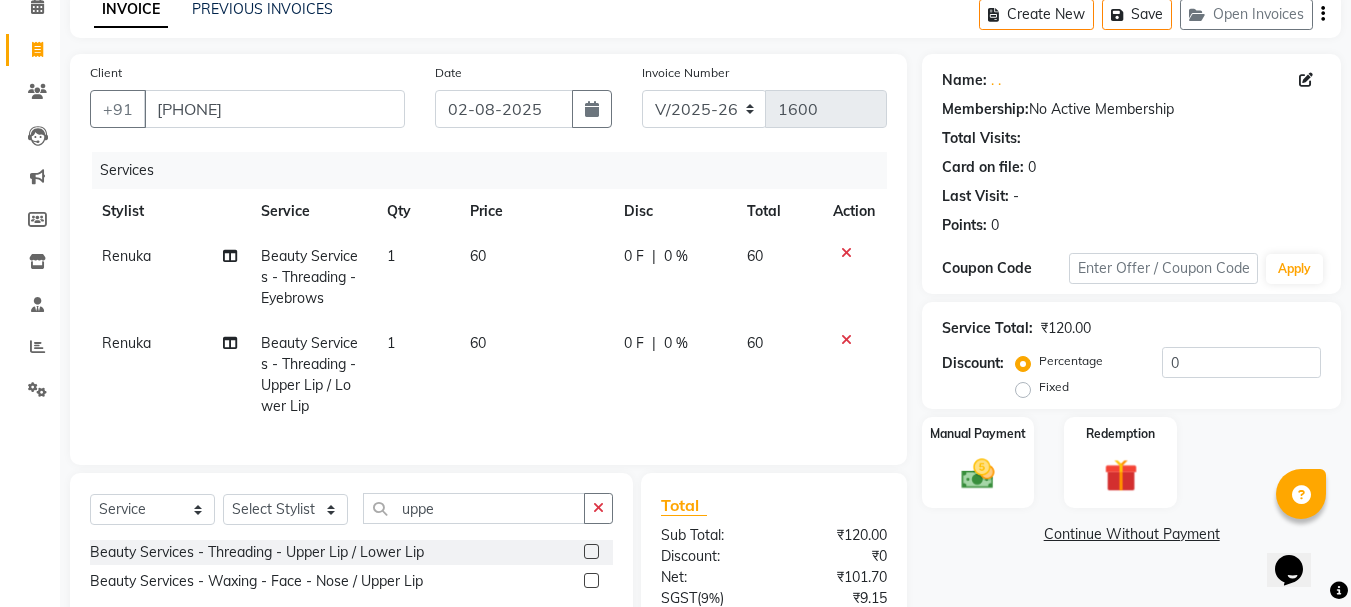 scroll, scrollTop: 200, scrollLeft: 0, axis: vertical 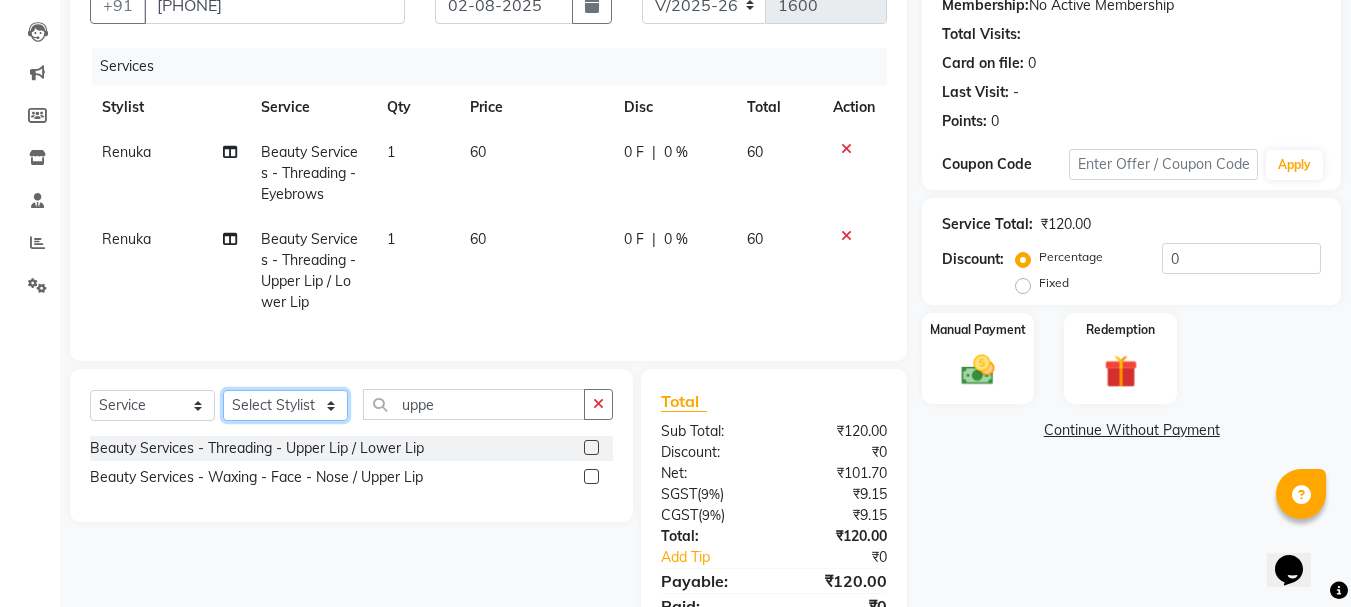 click on "Select Stylist [FIRST] [FIRST] [FIRST] [FIRST] [FIRST] [FIRST] [FIRST]" 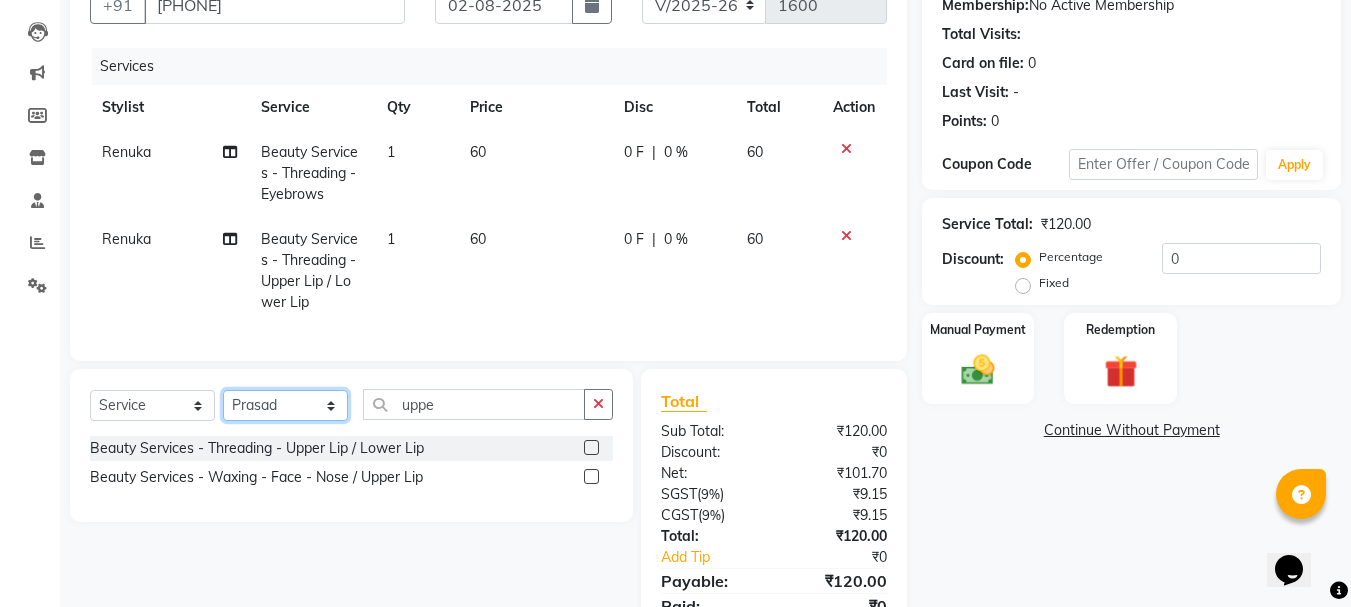 click on "Select Stylist [FIRST] [FIRST] [FIRST] [FIRST] [FIRST] [FIRST] [FIRST]" 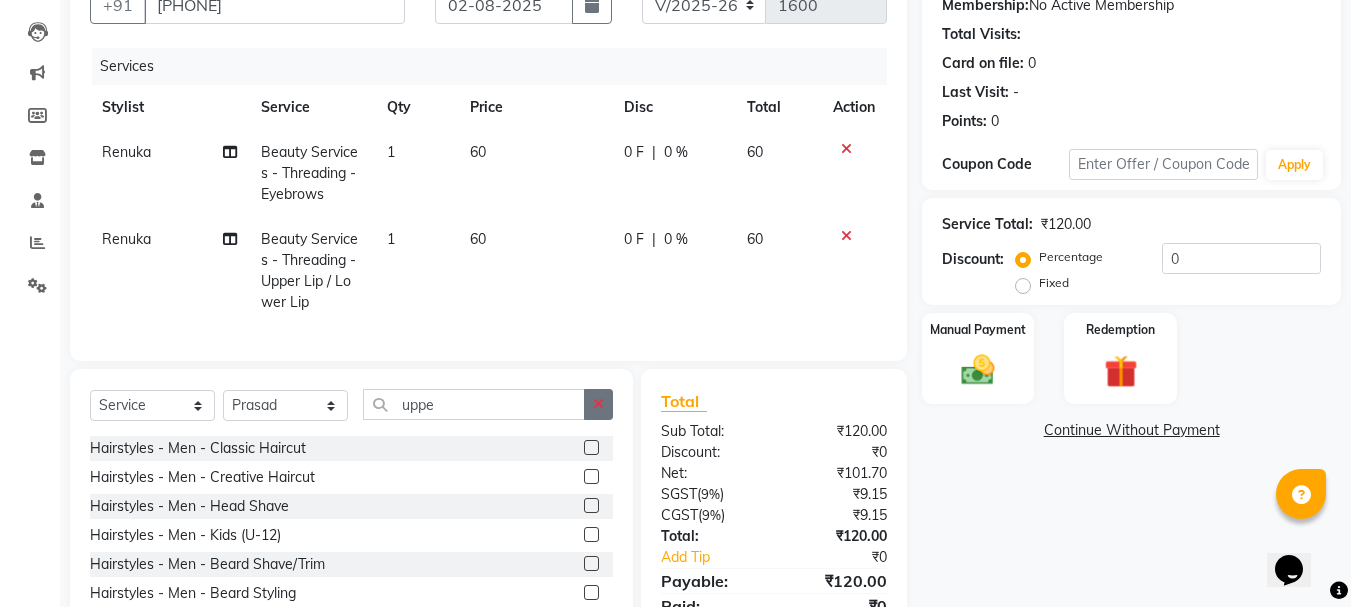 click 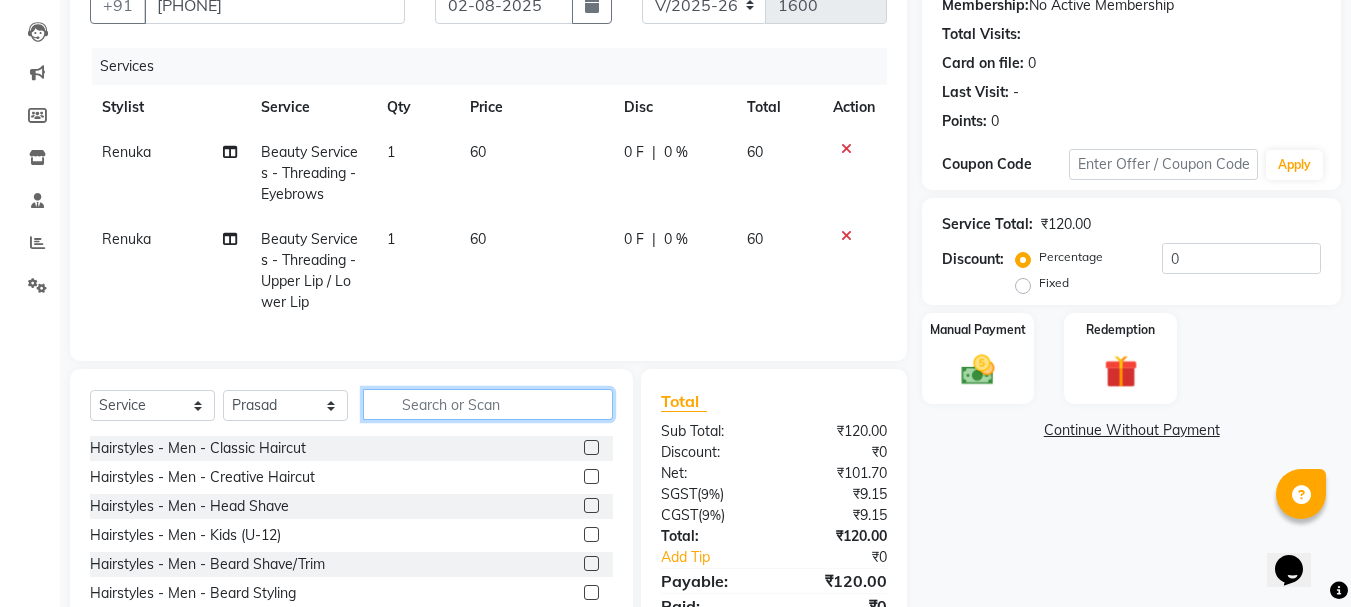 click 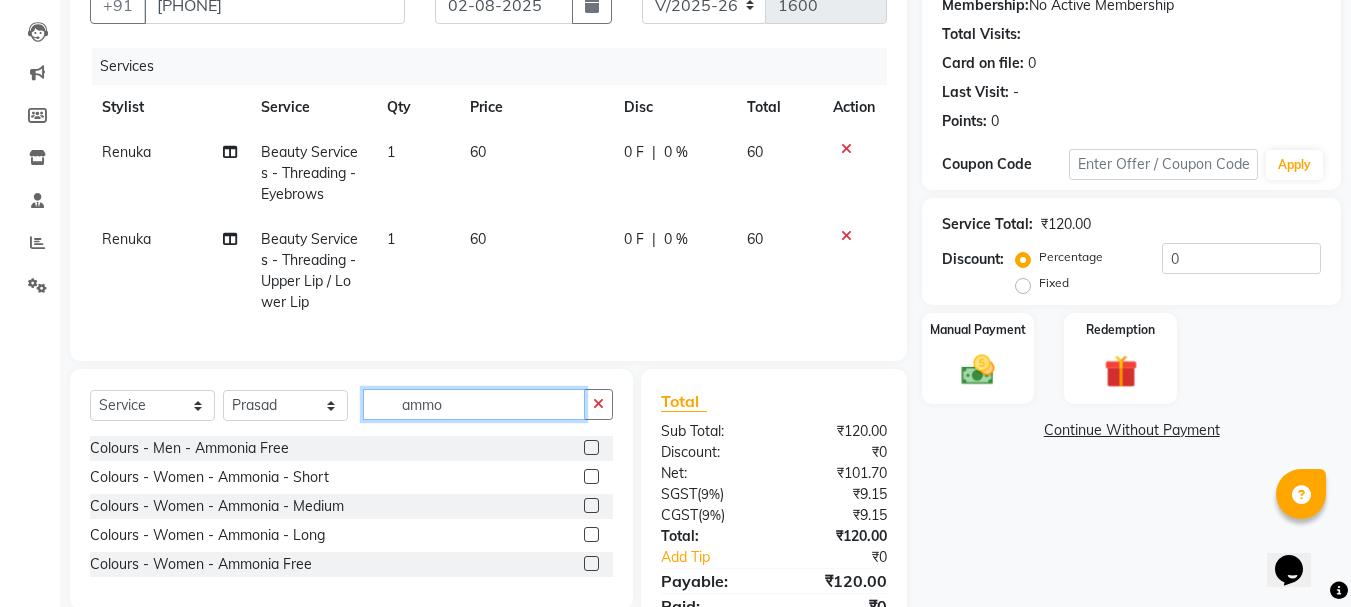 type on "ammo" 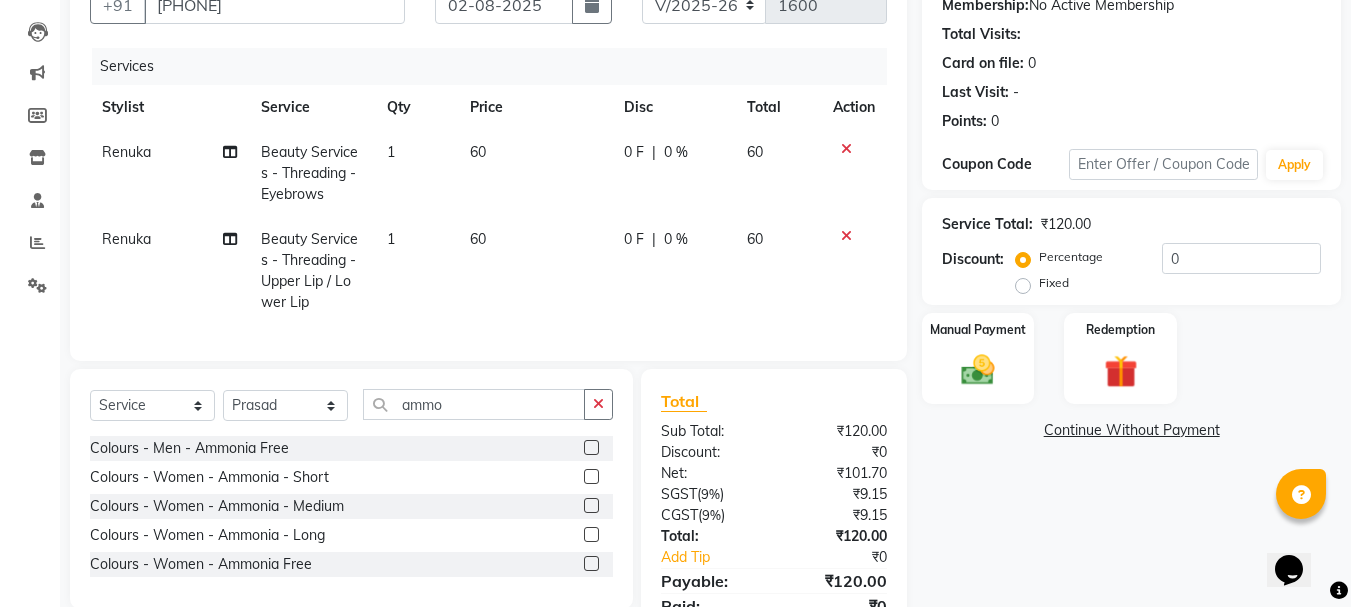 click 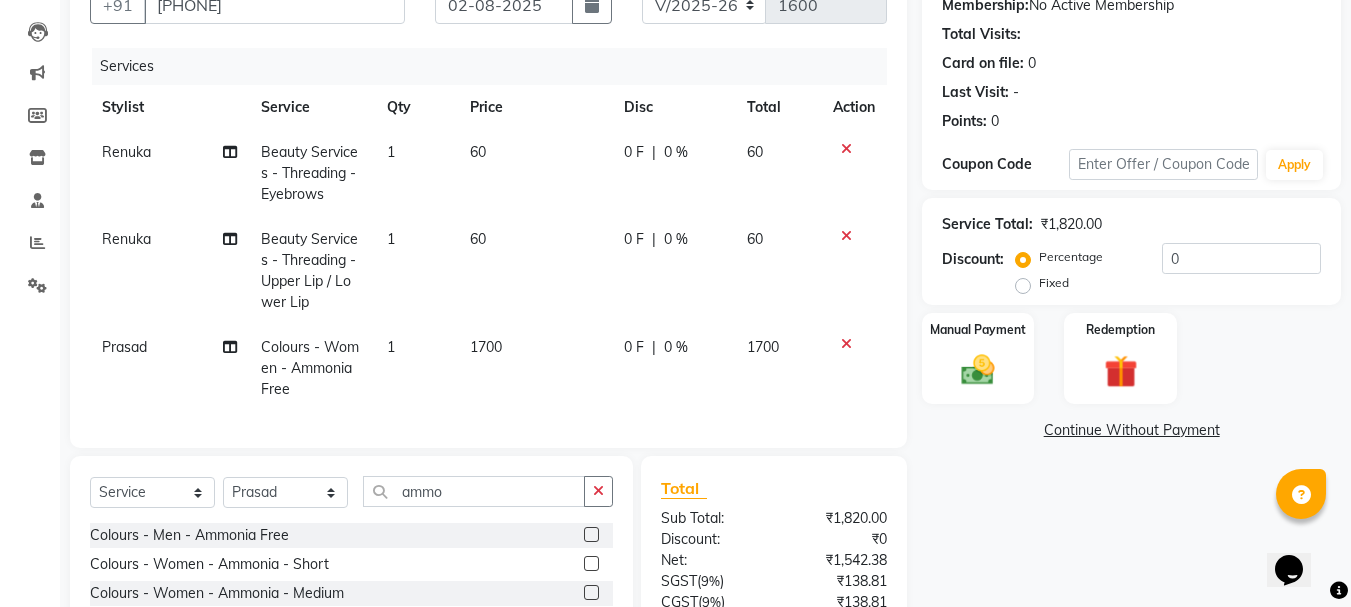scroll, scrollTop: 0, scrollLeft: 0, axis: both 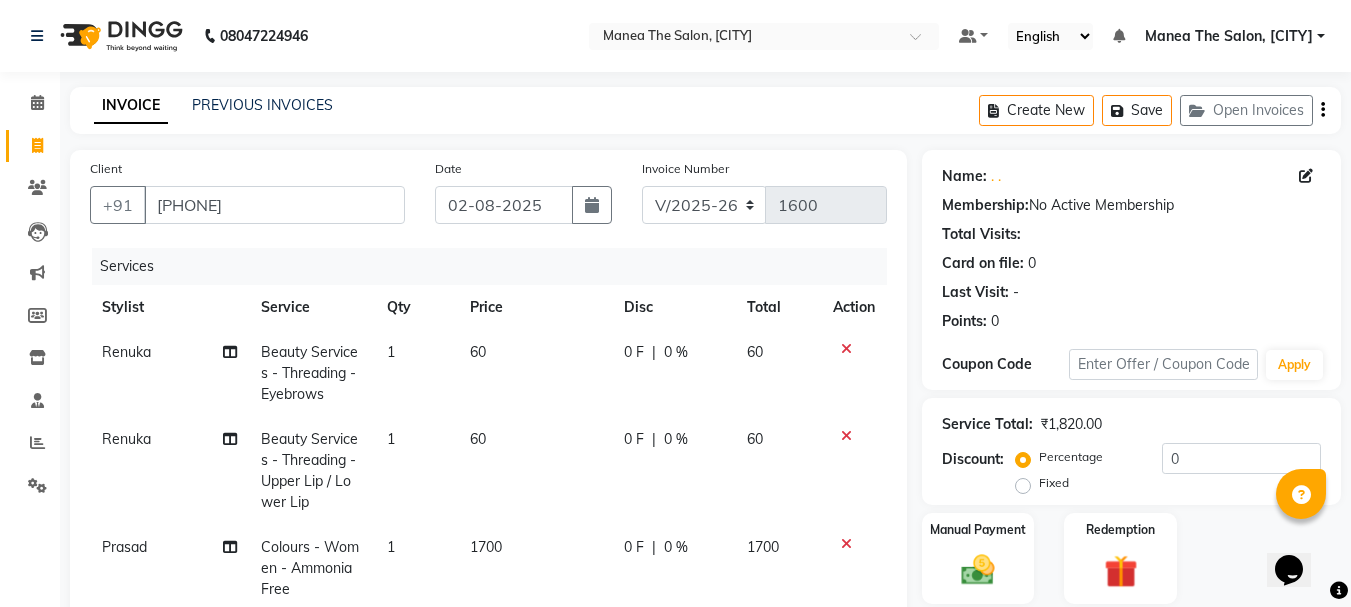 checkbox on "false" 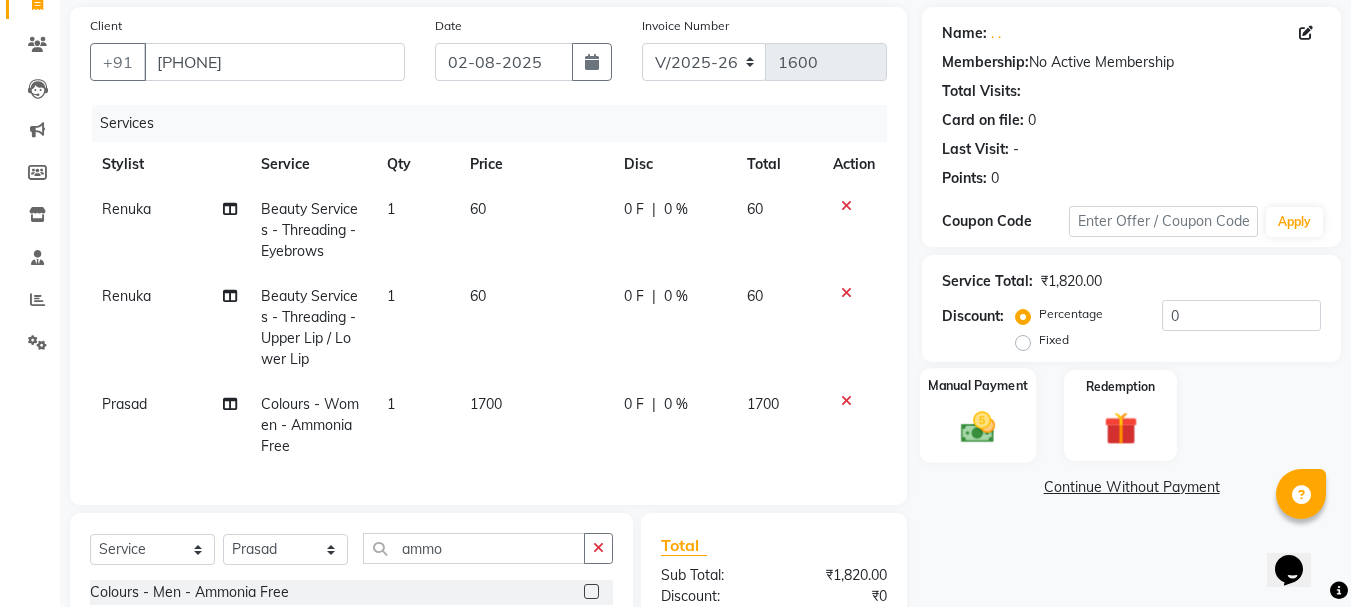 scroll, scrollTop: 300, scrollLeft: 0, axis: vertical 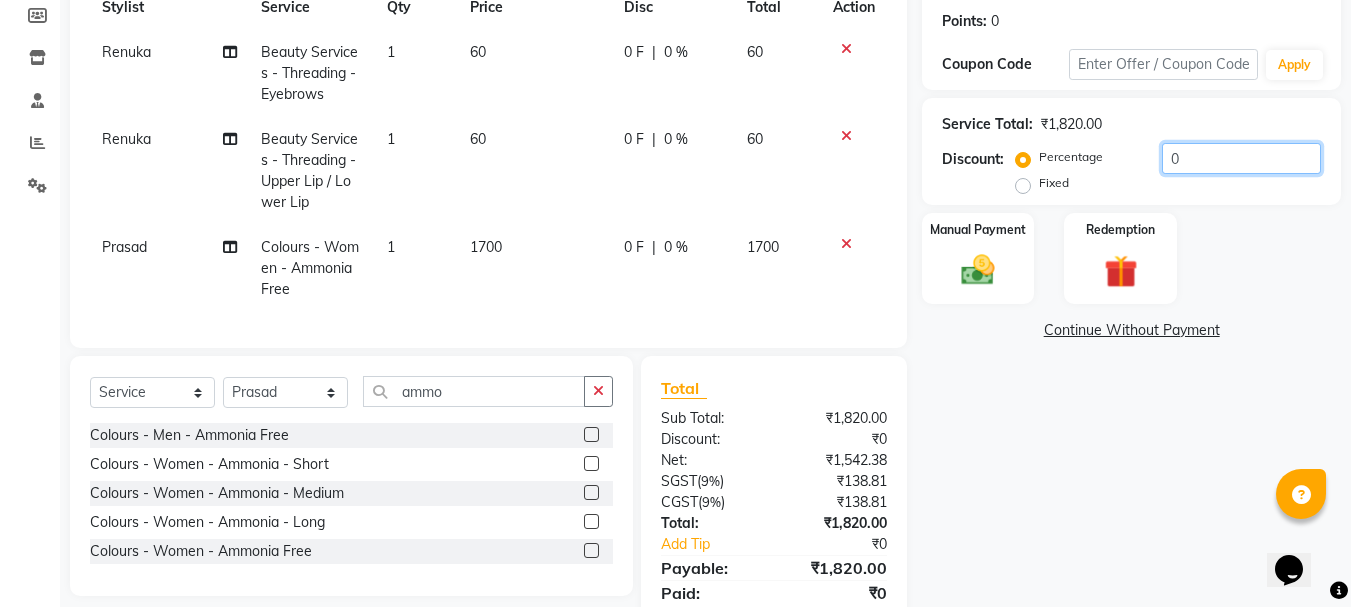 click on "0" 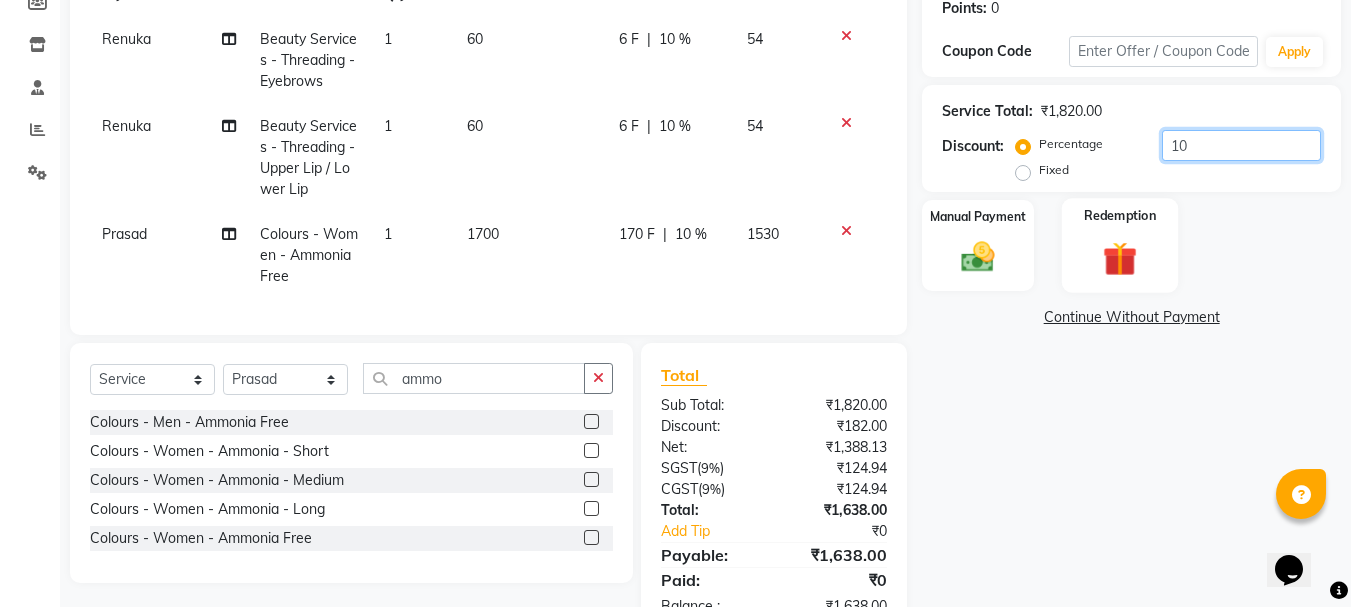 scroll, scrollTop: 388, scrollLeft: 0, axis: vertical 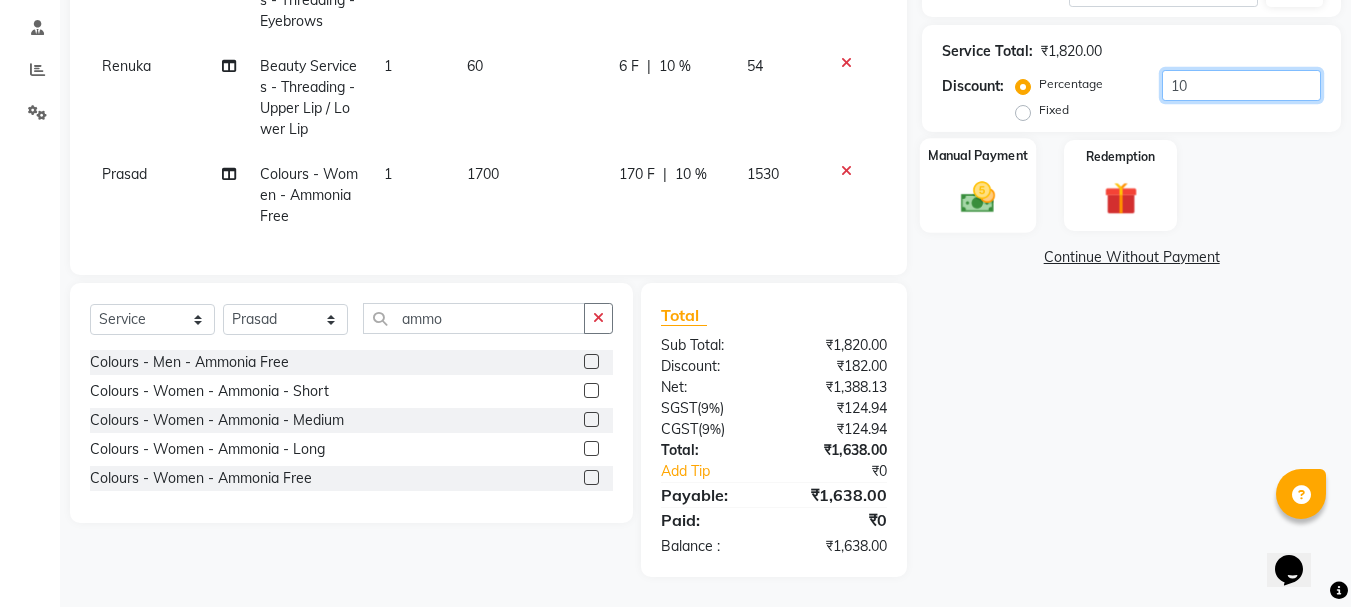 type on "10" 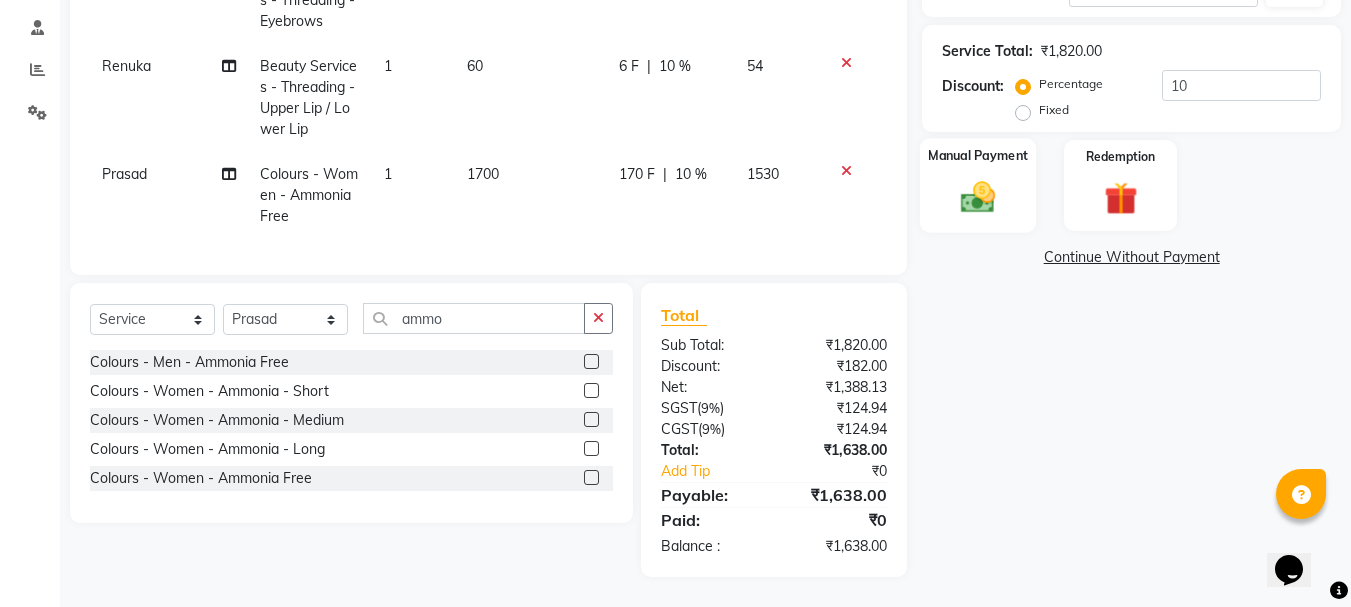 click 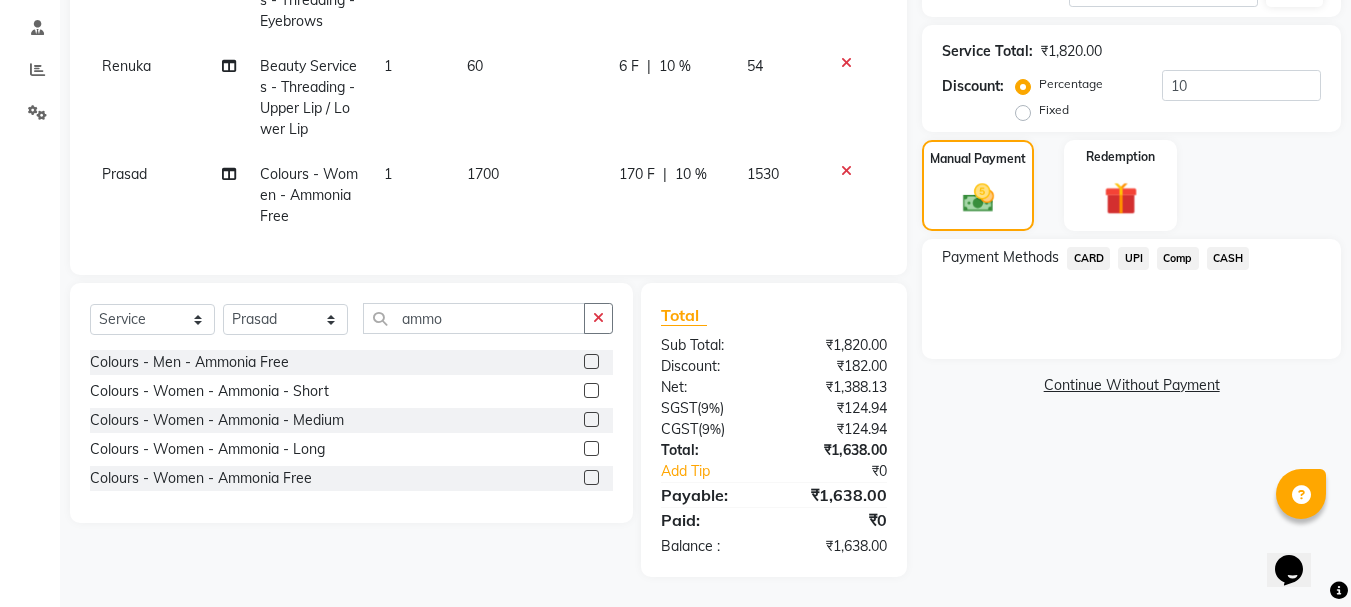 click on "CARD" 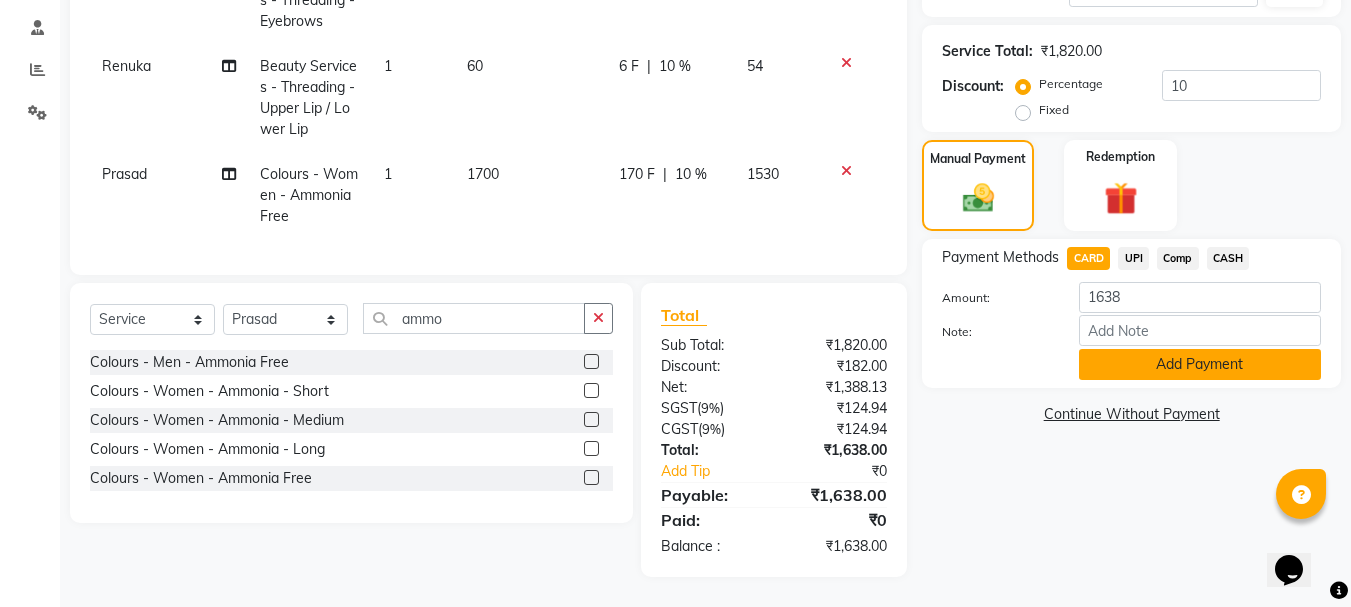 click on "Add Payment" 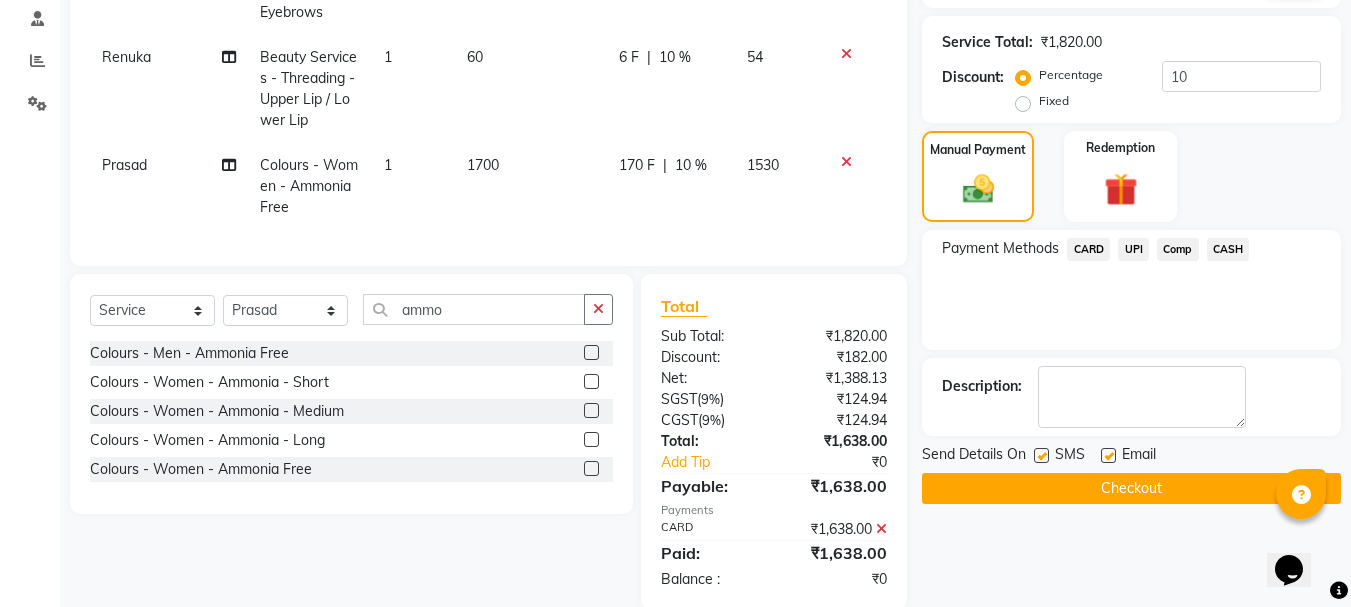 scroll, scrollTop: 430, scrollLeft: 0, axis: vertical 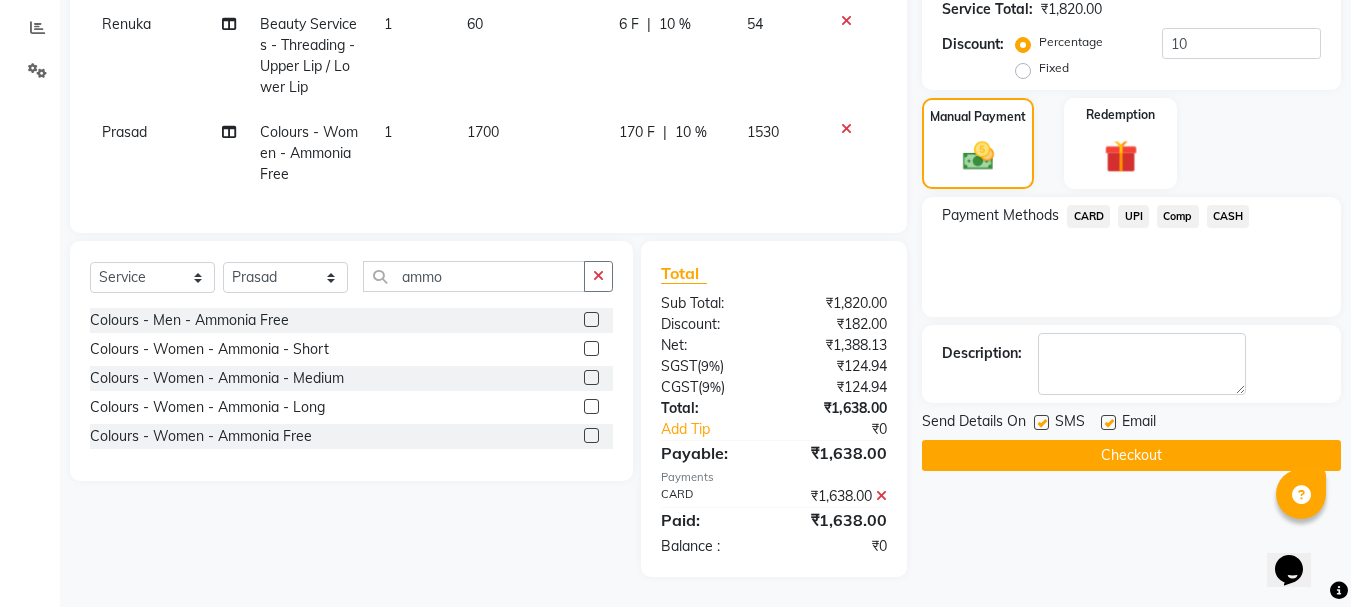 click on "Checkout" 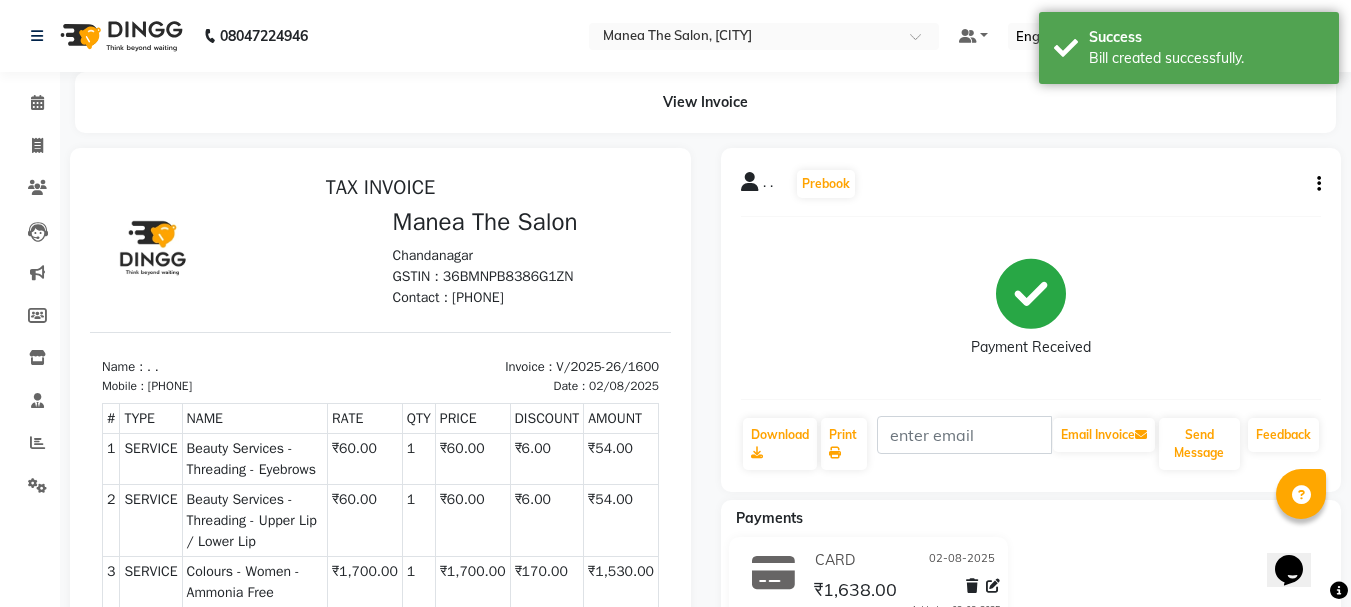 scroll, scrollTop: 0, scrollLeft: 0, axis: both 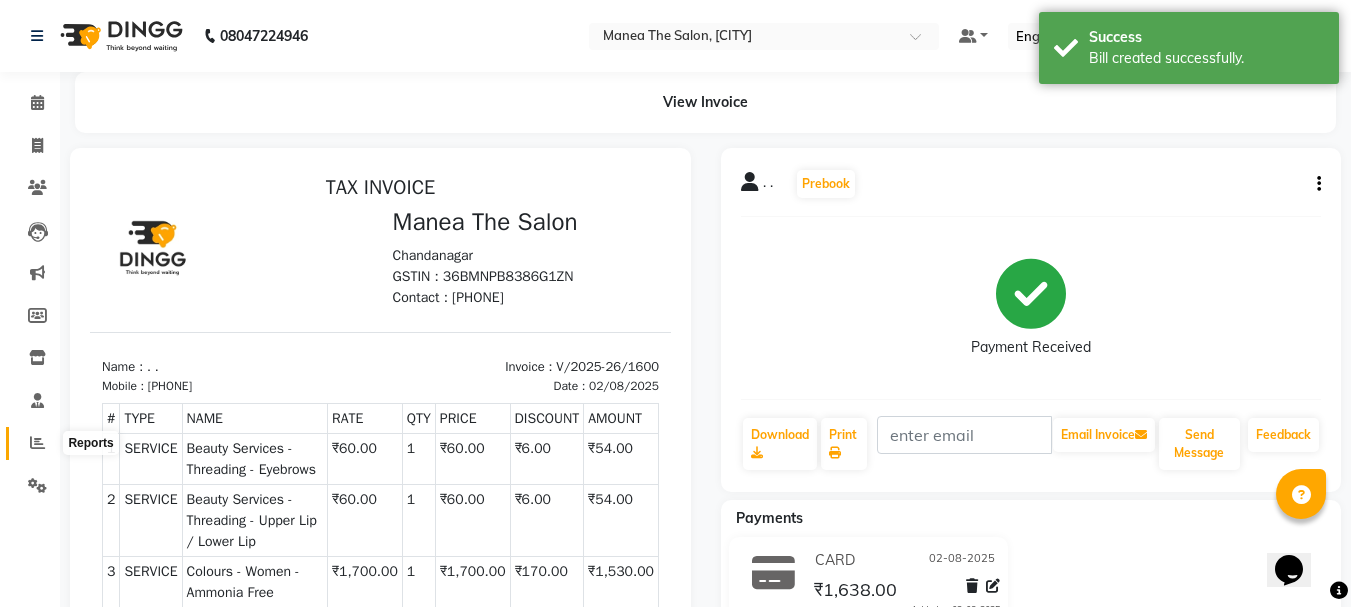 click 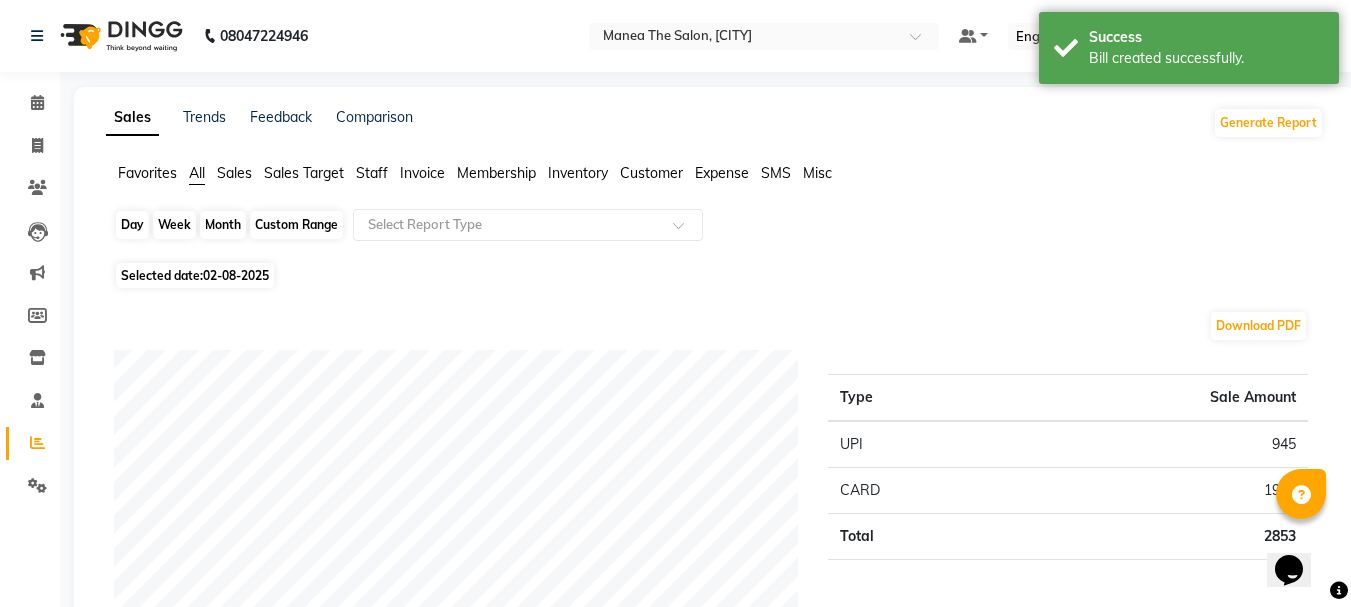 click on "Day" 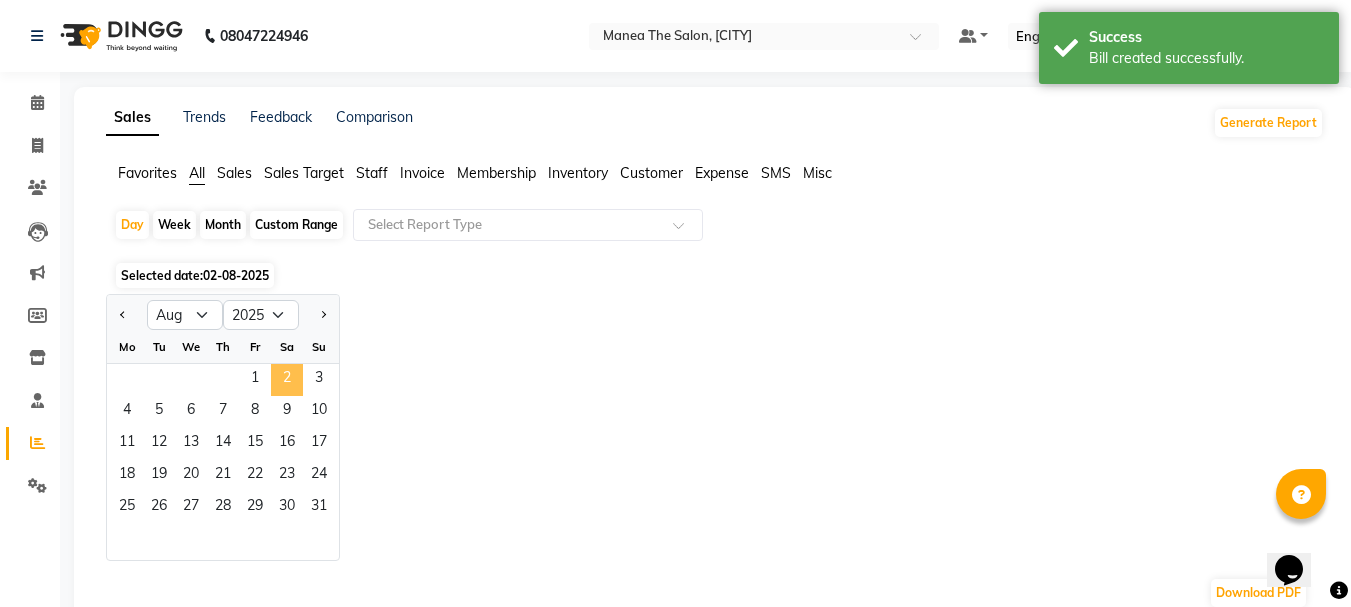 click on "2" 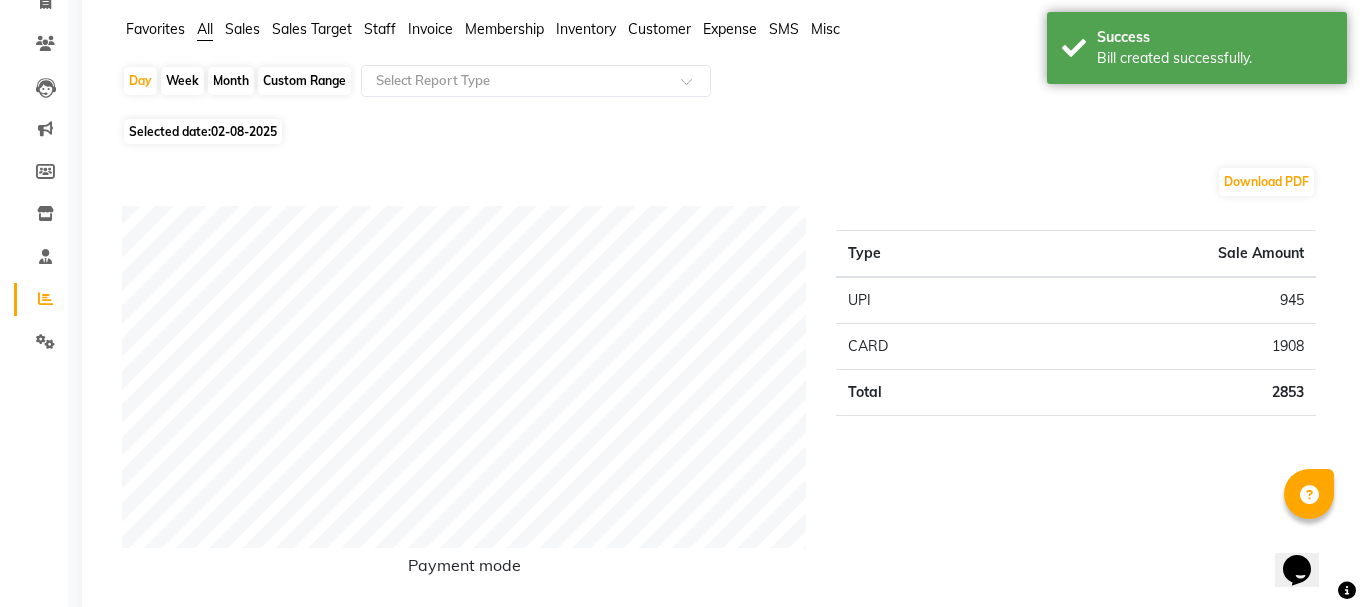 scroll, scrollTop: 0, scrollLeft: 0, axis: both 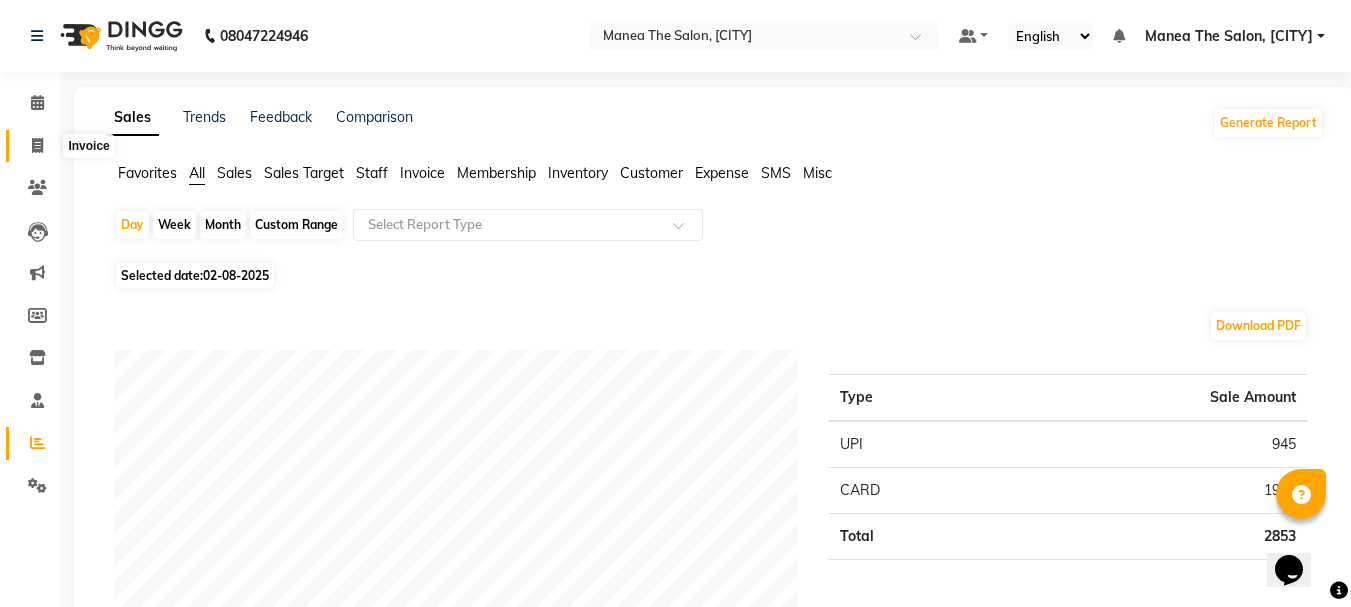 click 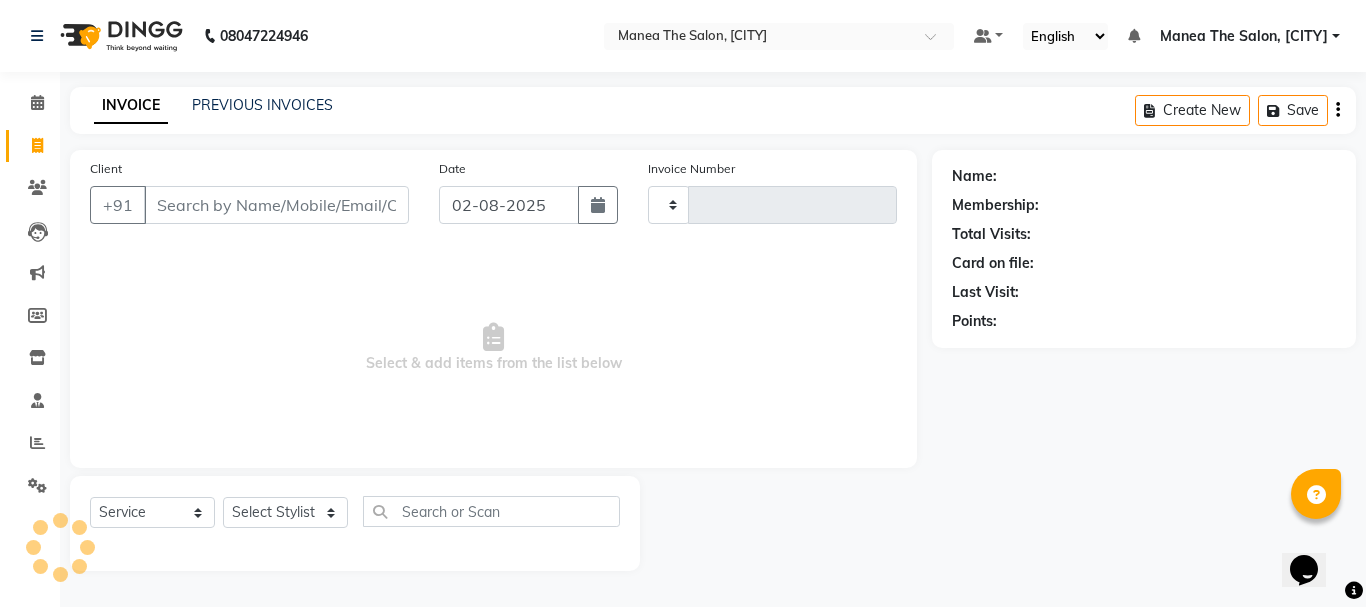 type on "1601" 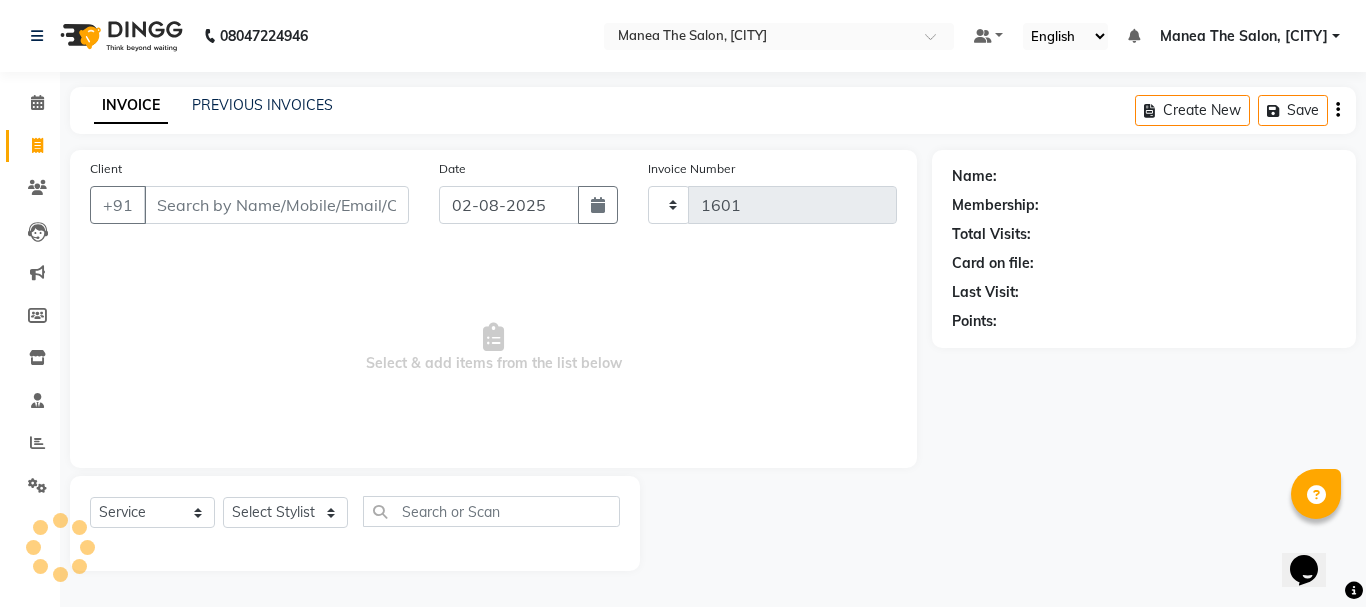 select on "7351" 